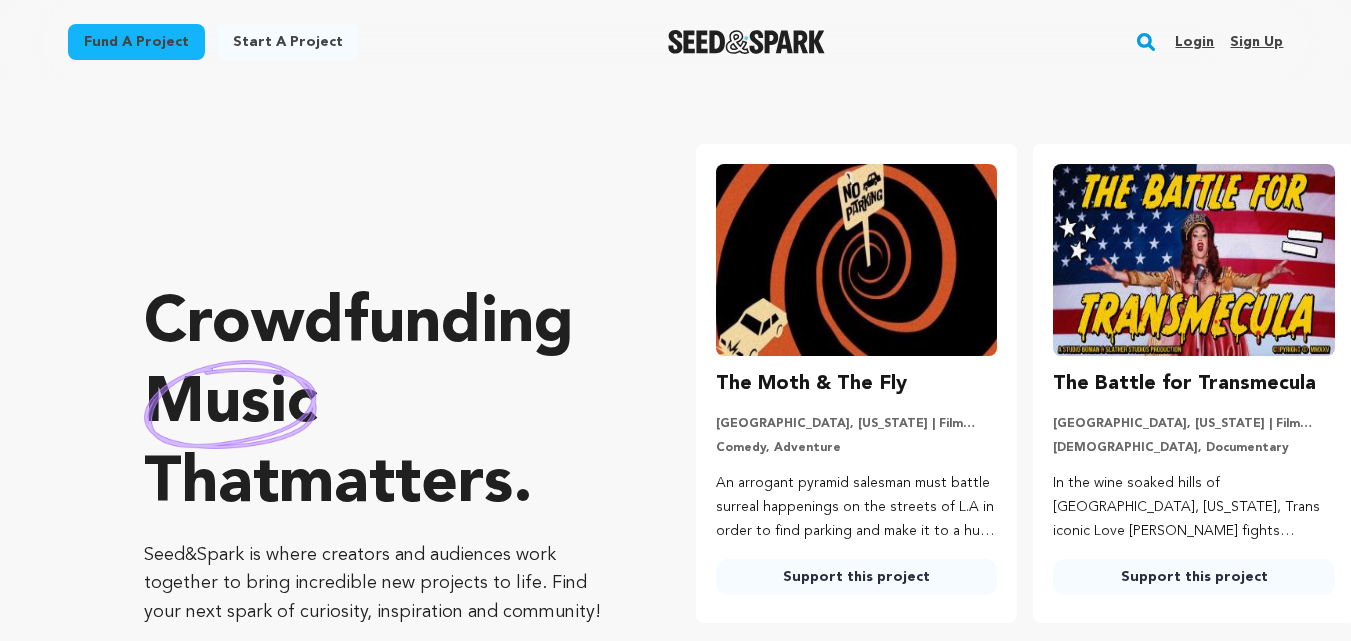 scroll, scrollTop: 0, scrollLeft: 0, axis: both 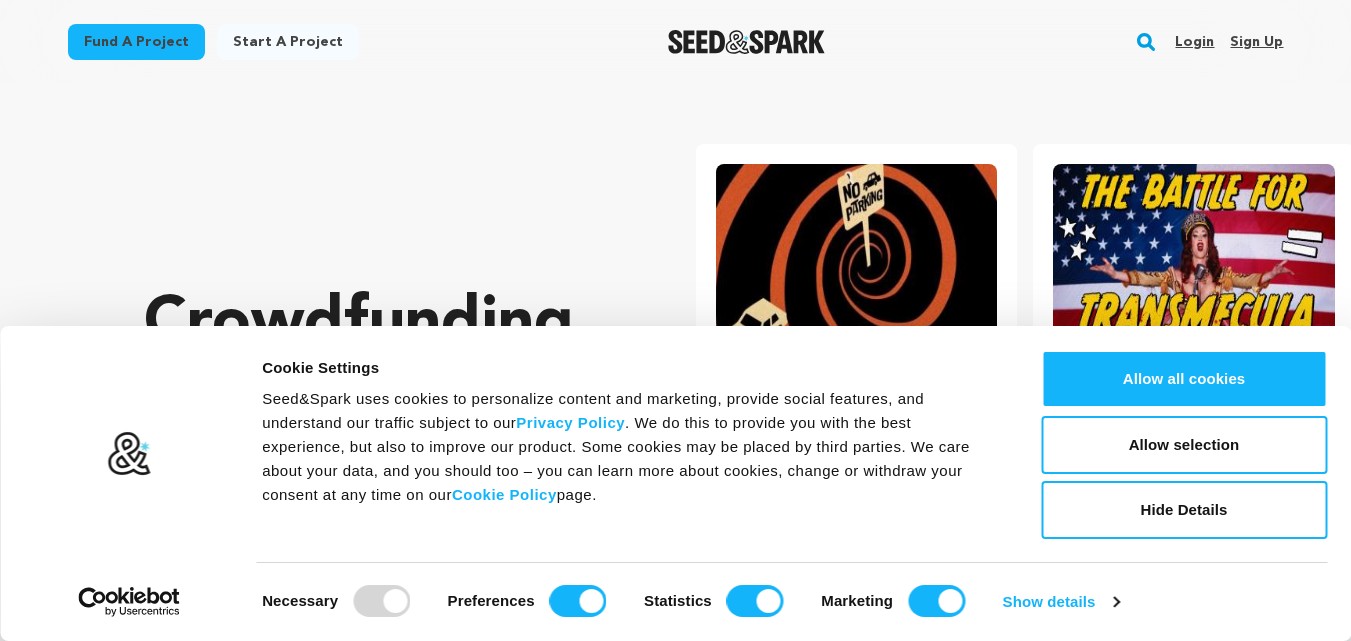 drag, startPoint x: 0, startPoint y: 0, endPoint x: 1258, endPoint y: 33, distance: 1258.4327 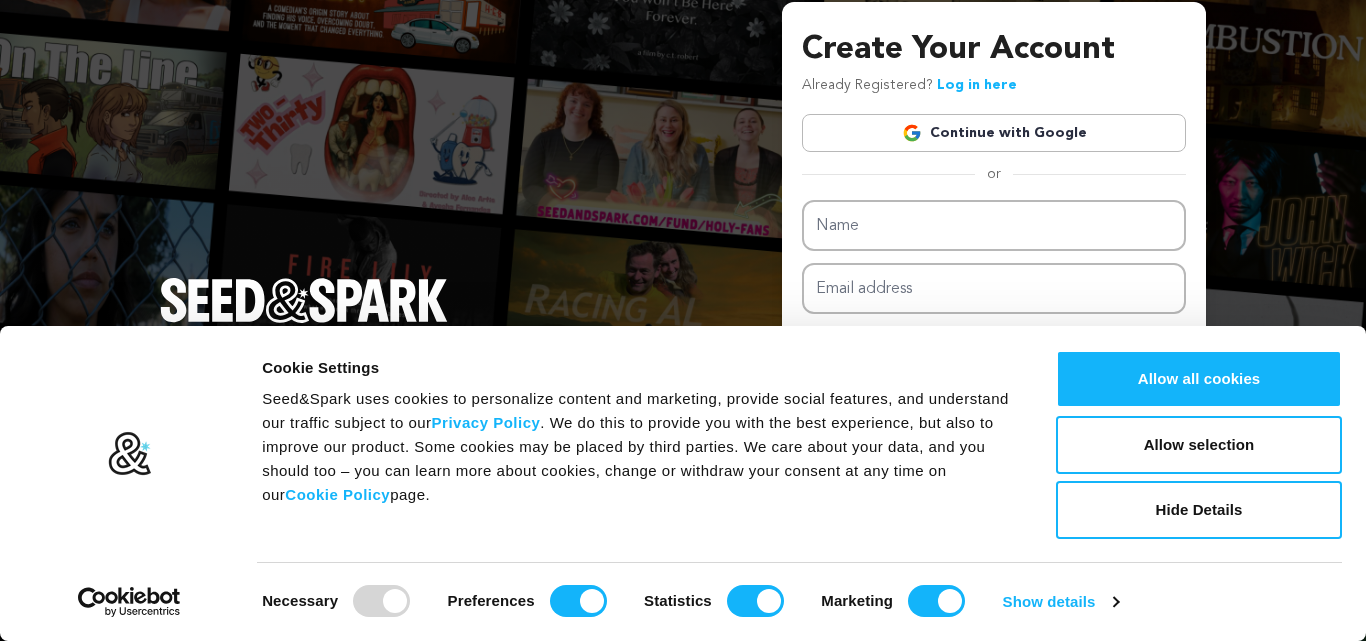 scroll, scrollTop: 0, scrollLeft: 0, axis: both 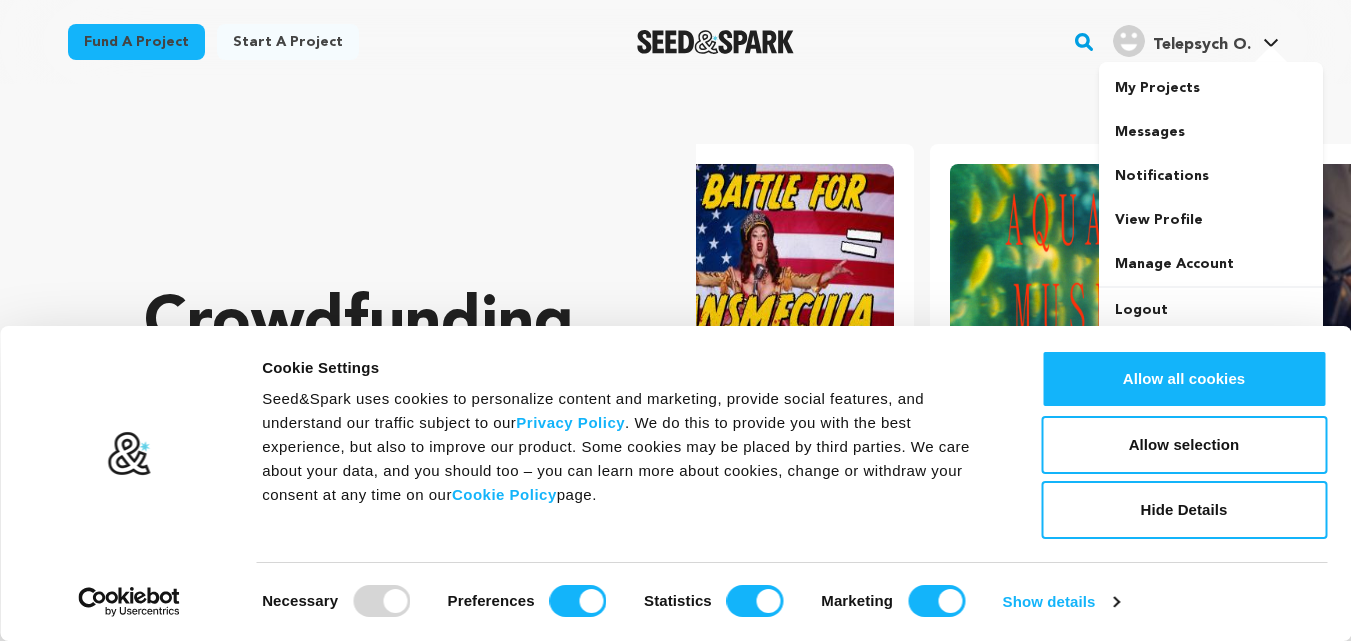 click on "Telepsych O." at bounding box center [1202, 45] 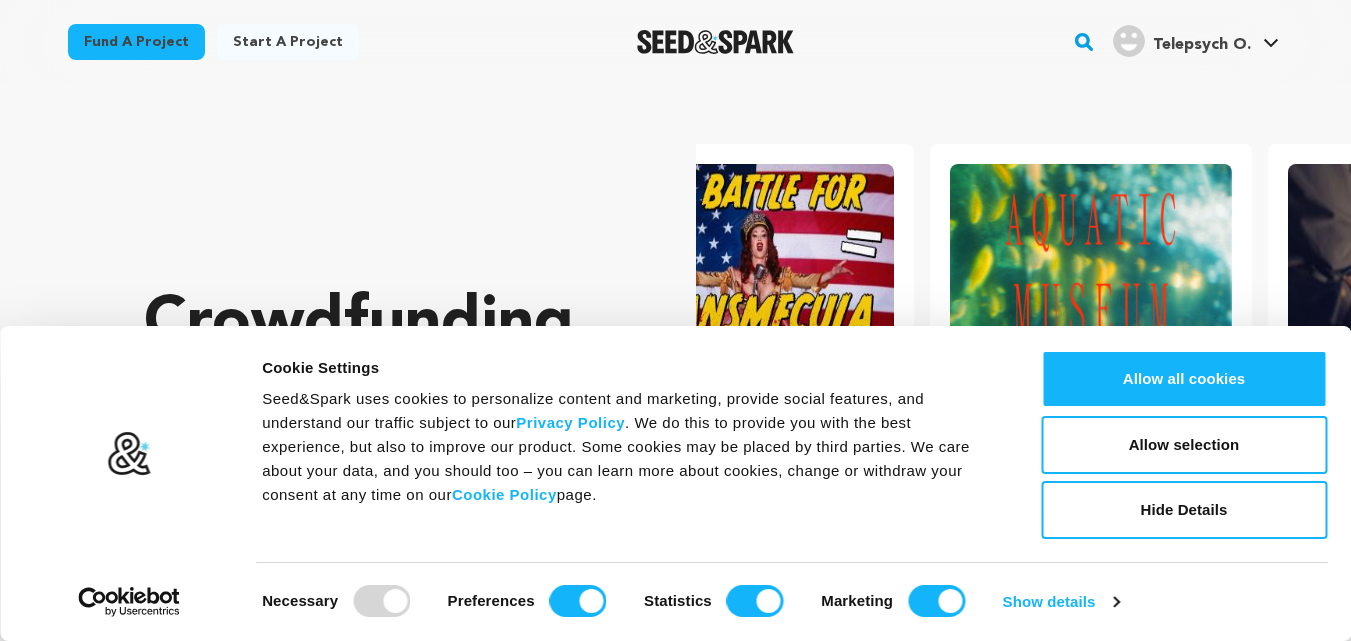 scroll, scrollTop: 0, scrollLeft: 354, axis: horizontal 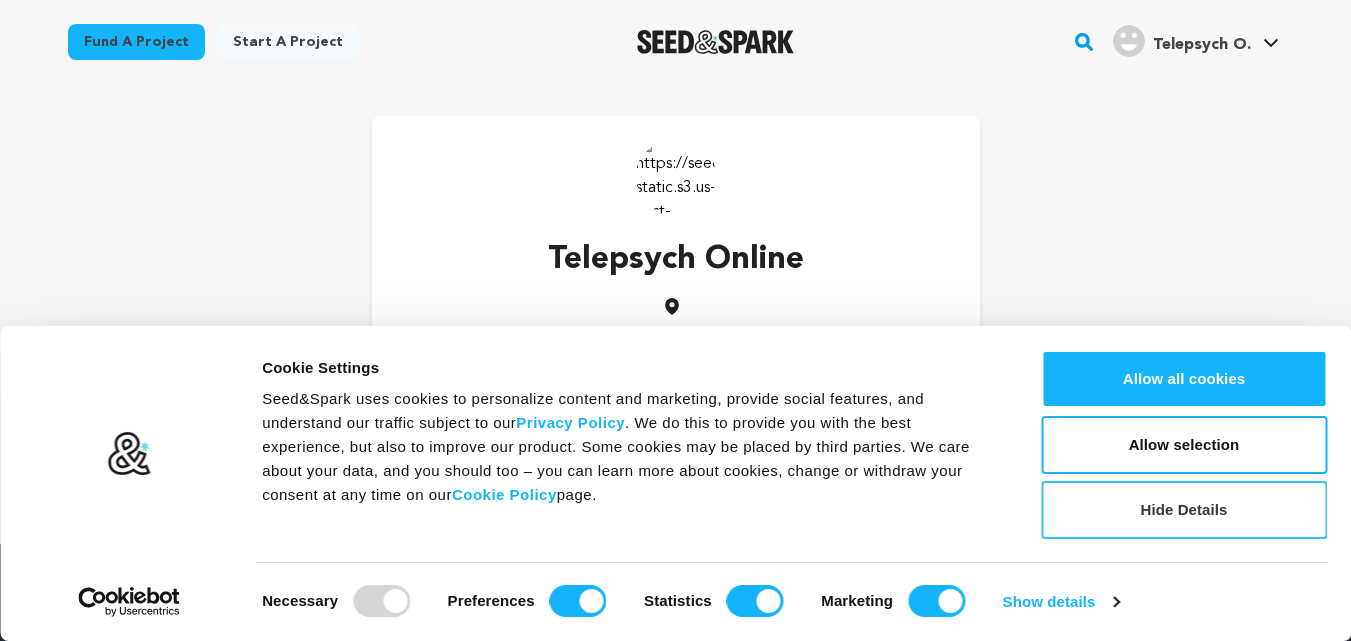 click on "Hide Details" at bounding box center (1184, 510) 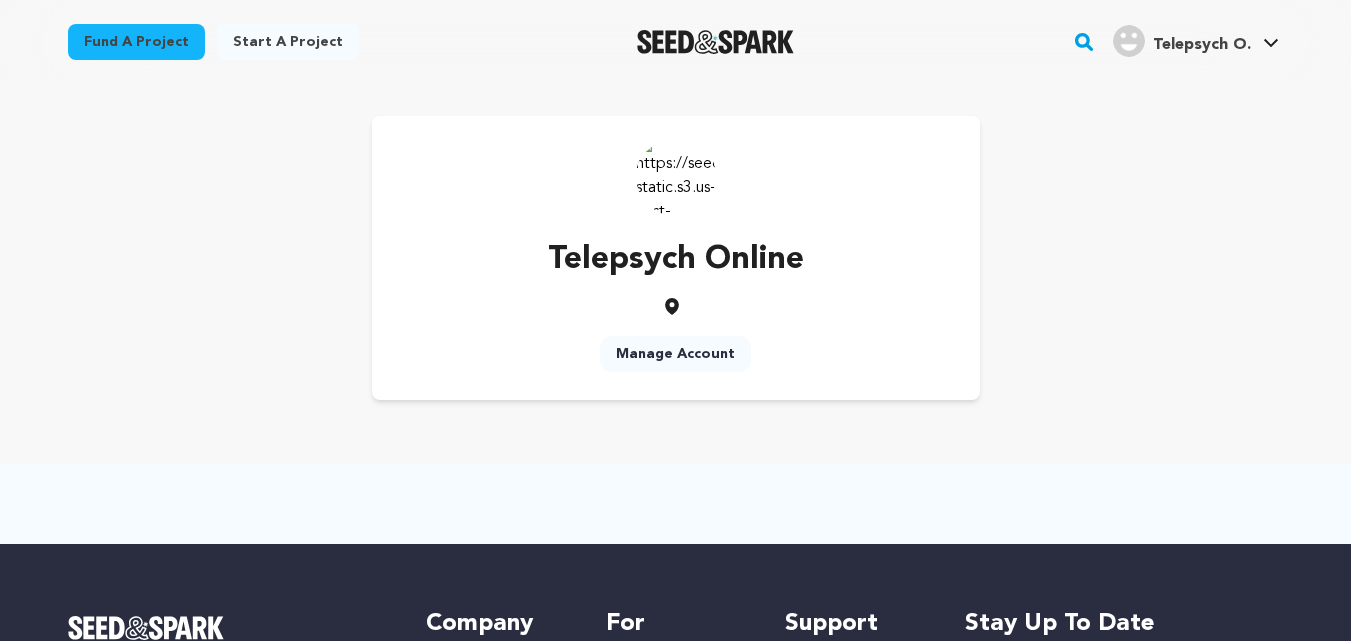 click on "Manage Account" at bounding box center (675, 354) 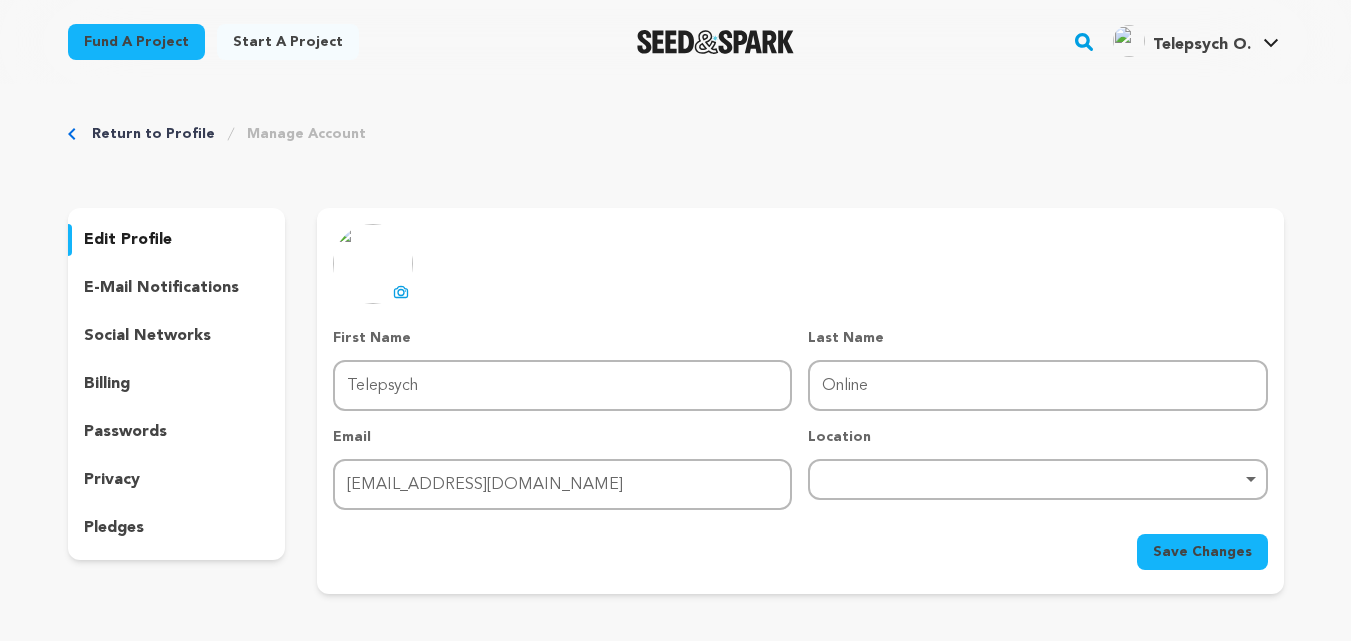 scroll, scrollTop: 0, scrollLeft: 0, axis: both 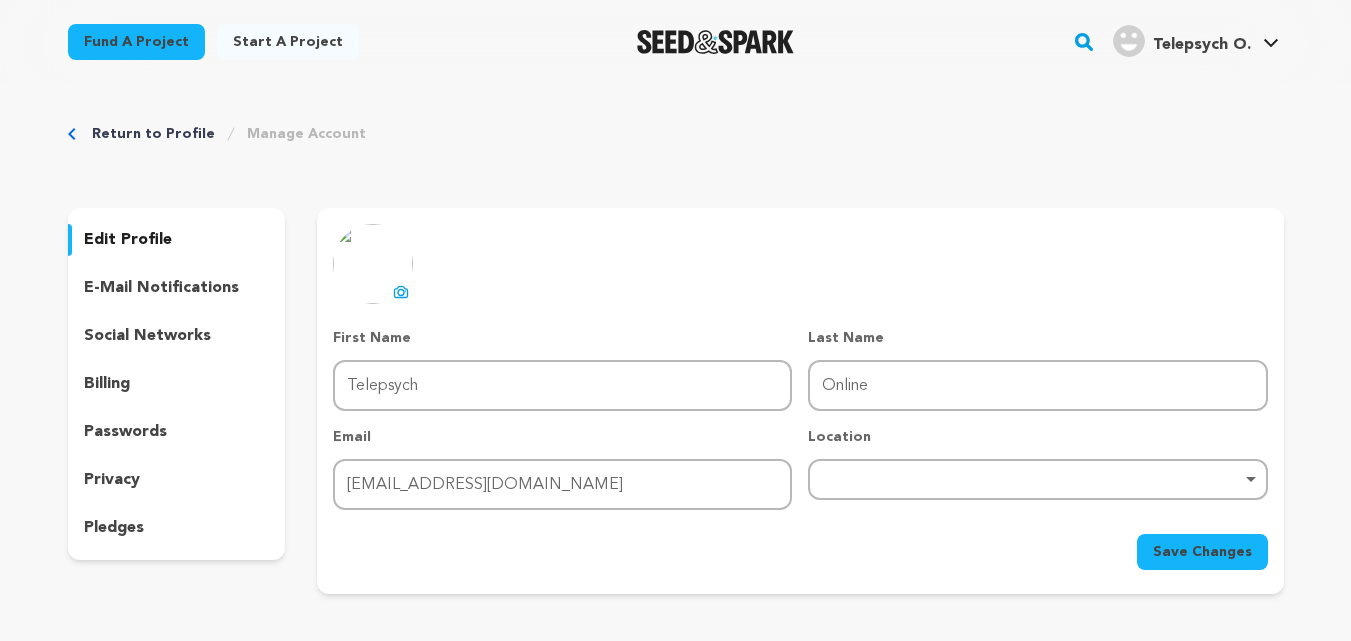 click 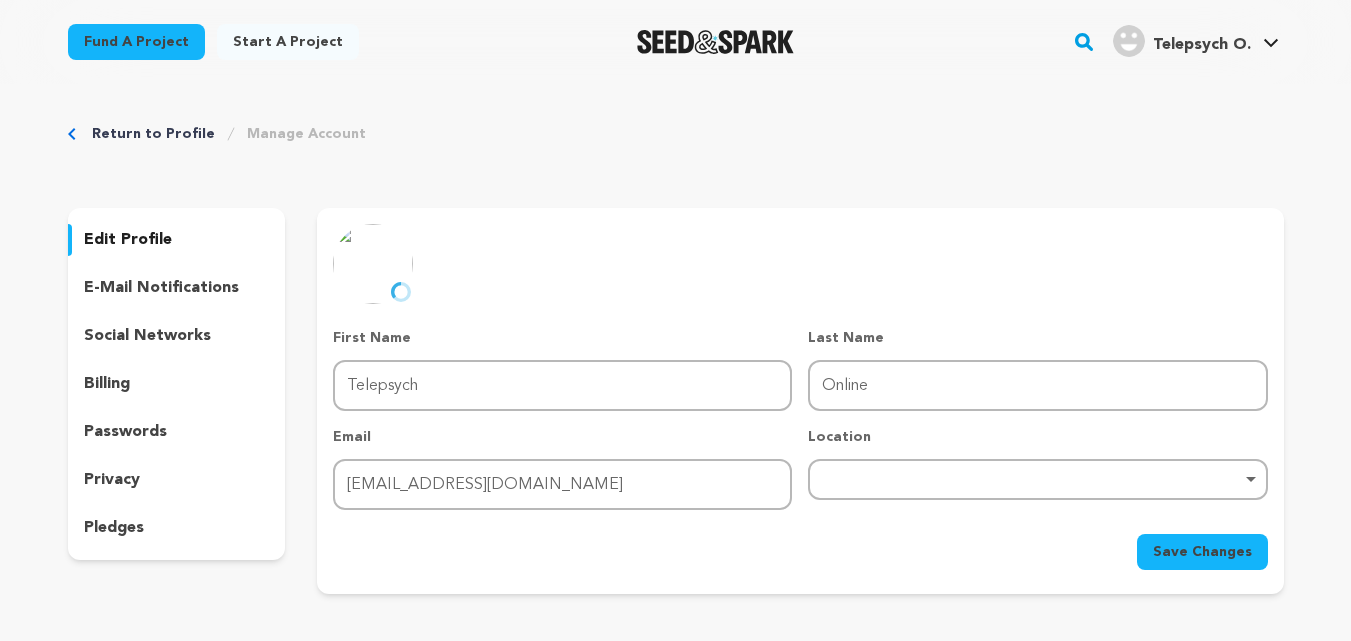 click on "Remove item" at bounding box center (1037, 479) 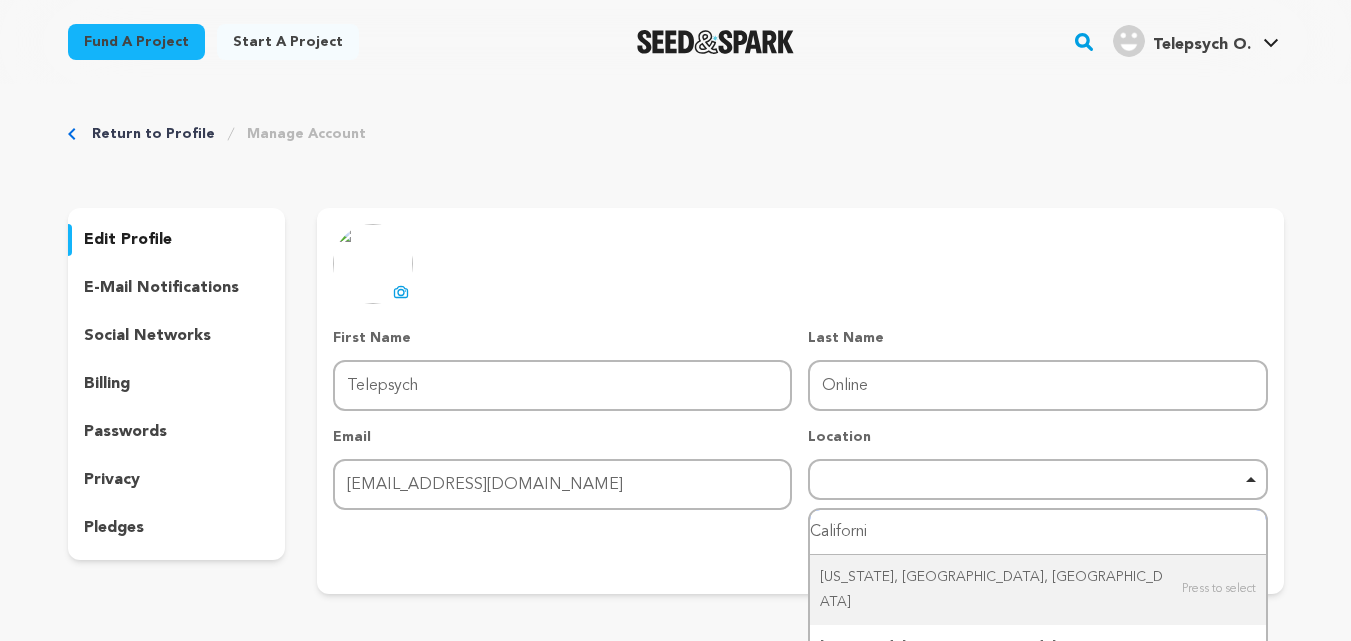 type on "[US_STATE]" 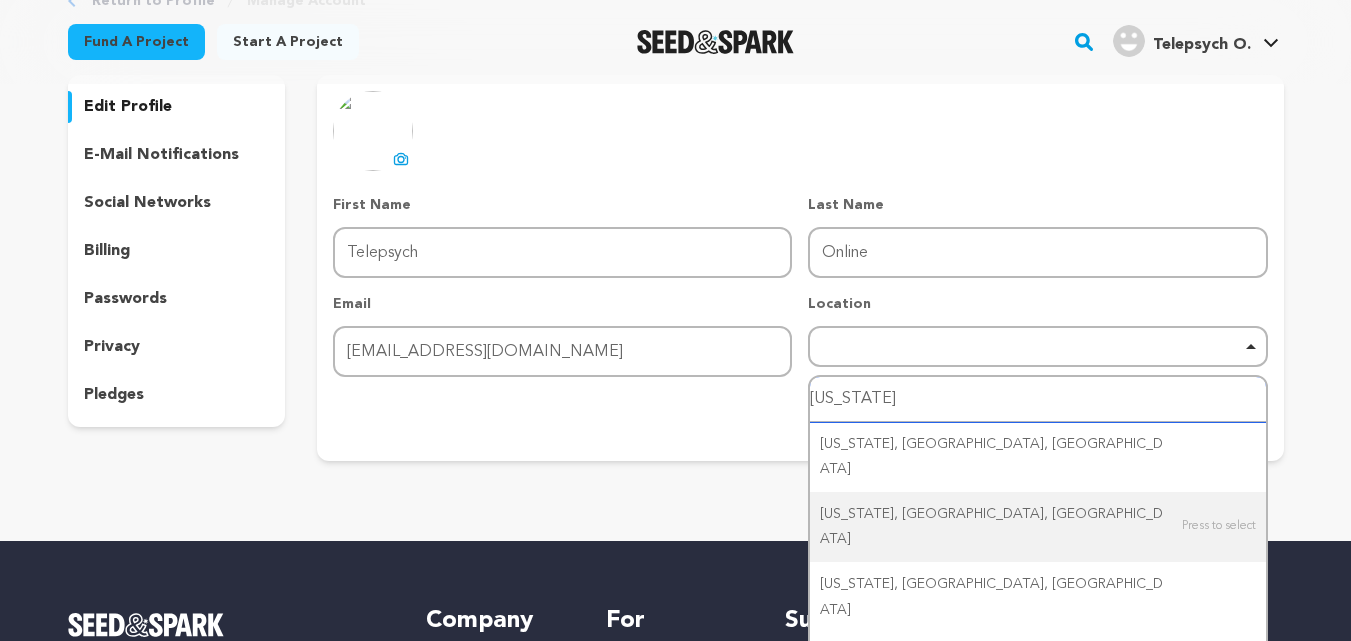 scroll, scrollTop: 267, scrollLeft: 0, axis: vertical 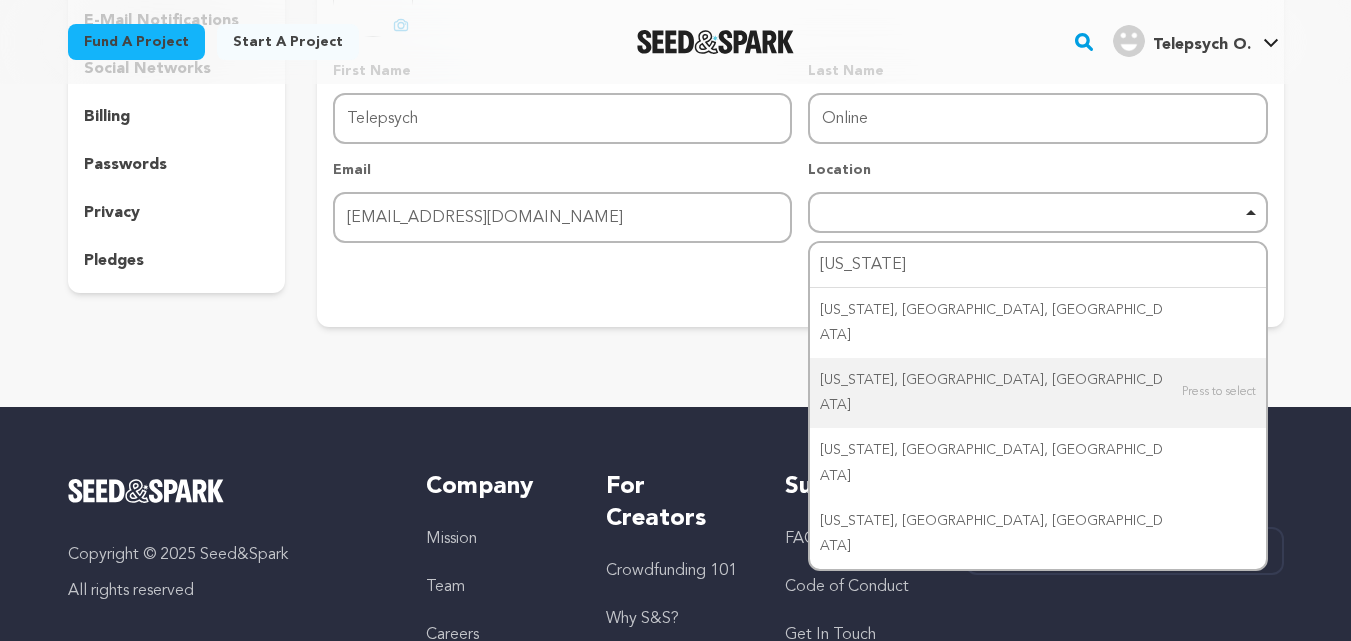 type 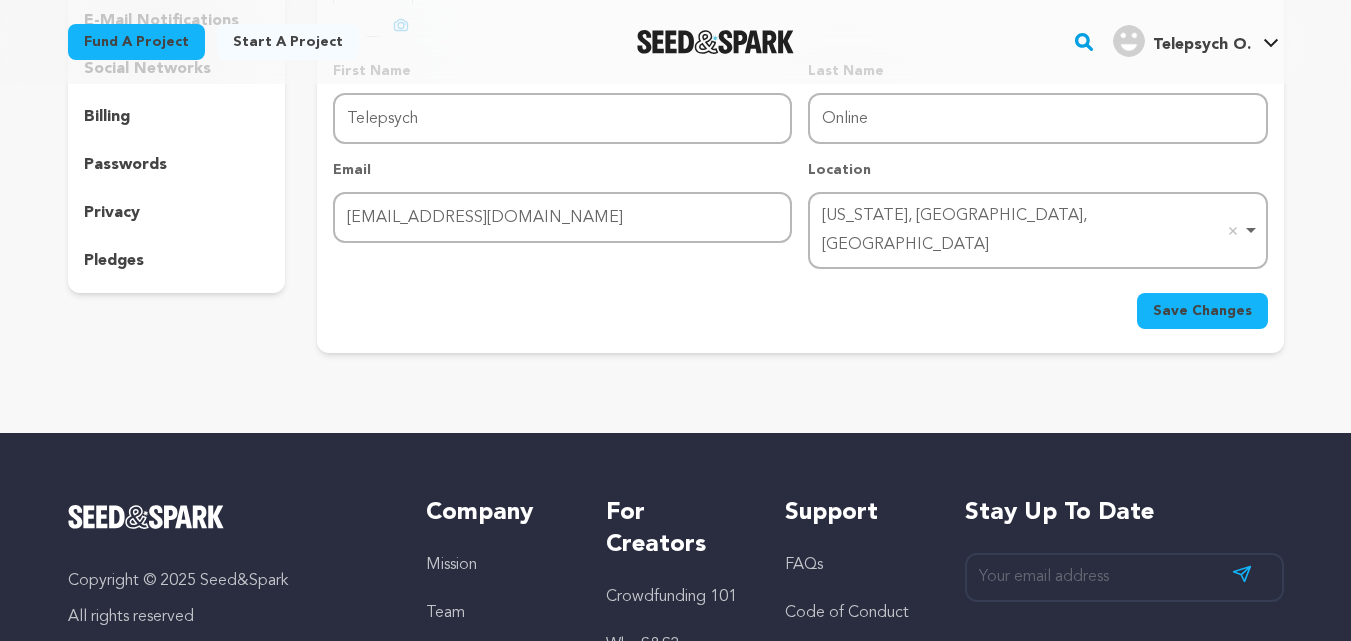click on "Save Changes" at bounding box center [1202, 311] 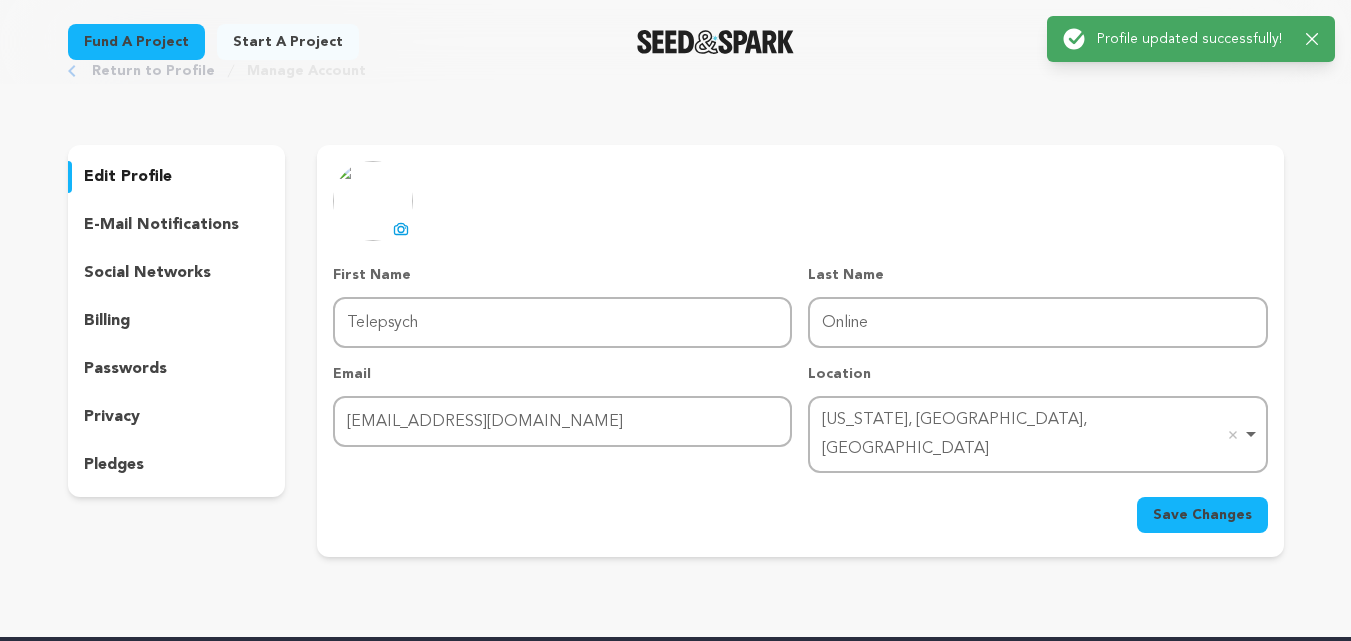 scroll, scrollTop: 0, scrollLeft: 0, axis: both 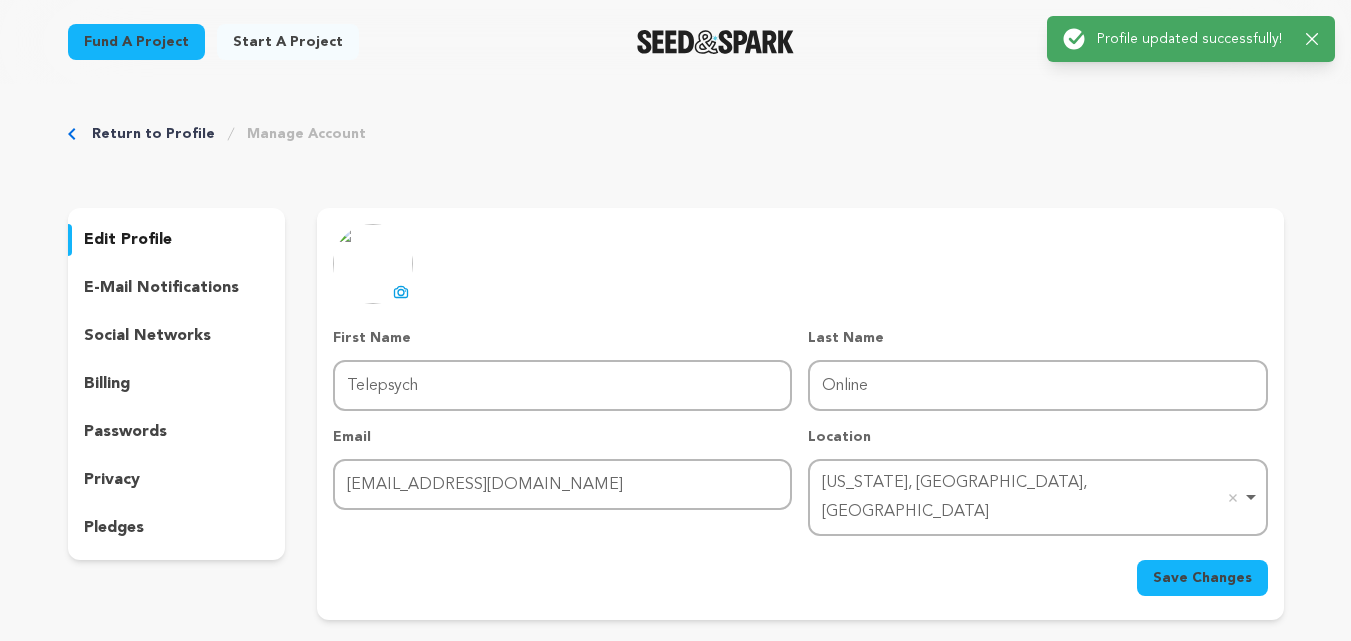 click on "social networks" at bounding box center [147, 336] 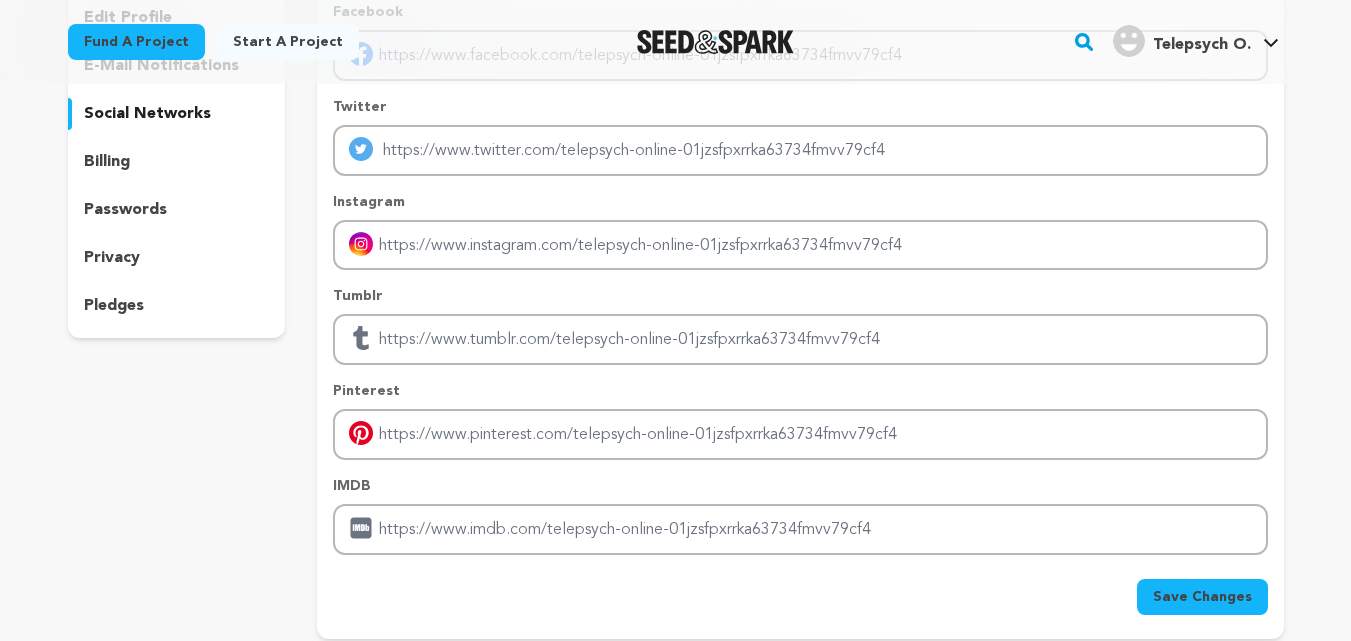 scroll, scrollTop: 267, scrollLeft: 0, axis: vertical 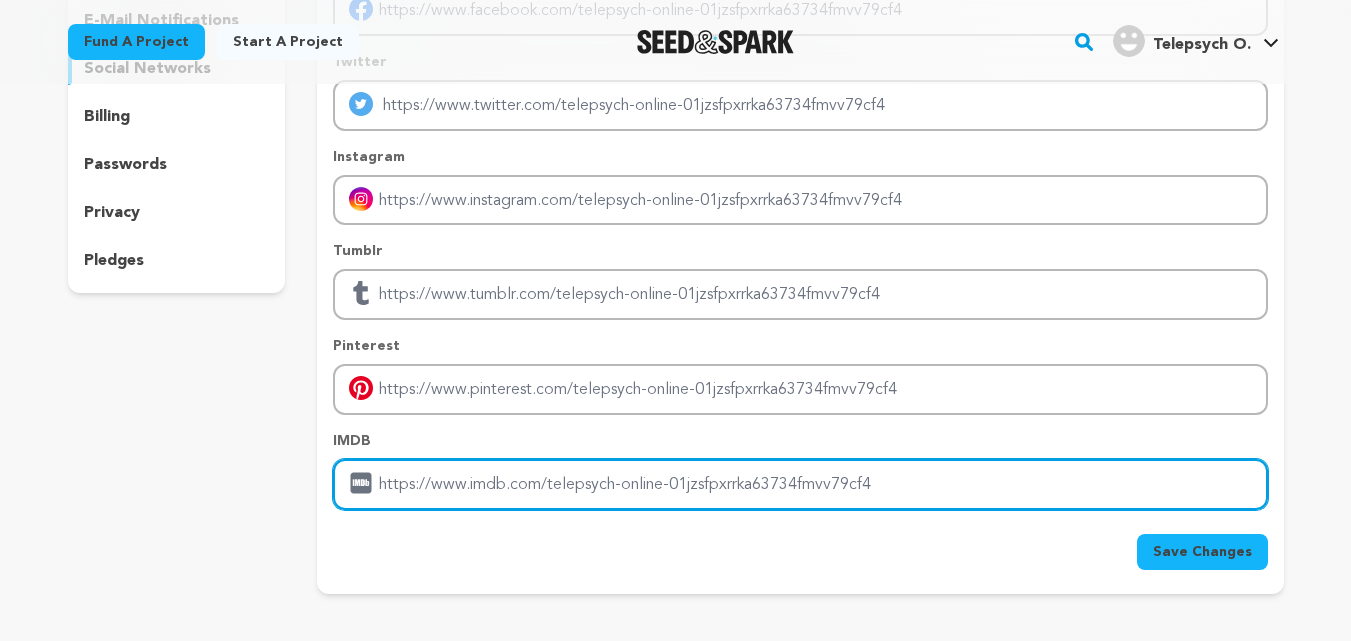 click at bounding box center (800, 484) 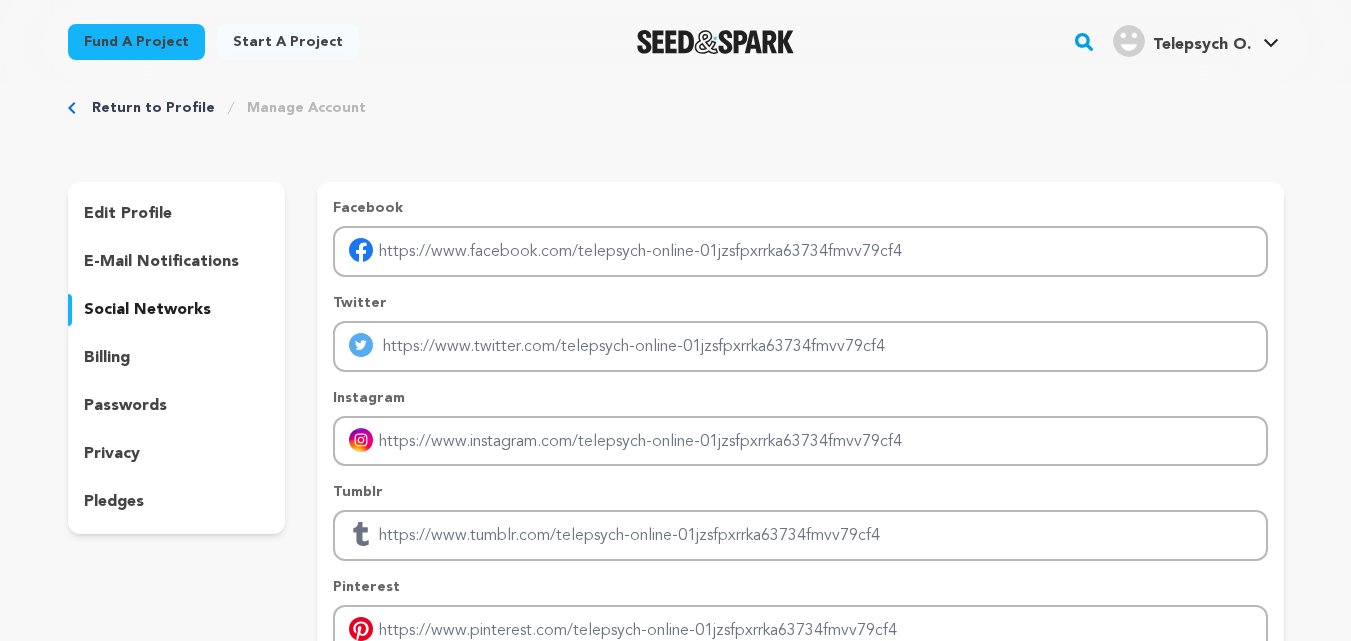 scroll, scrollTop: 0, scrollLeft: 0, axis: both 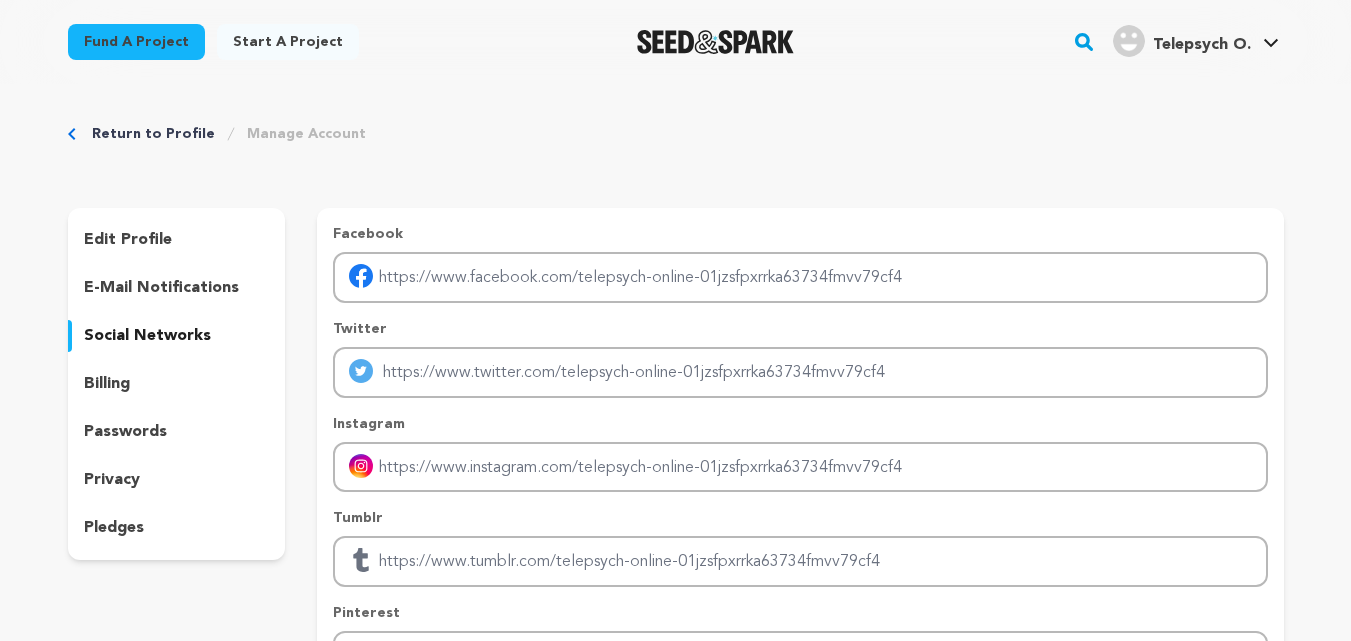 click on "billing" at bounding box center [107, 384] 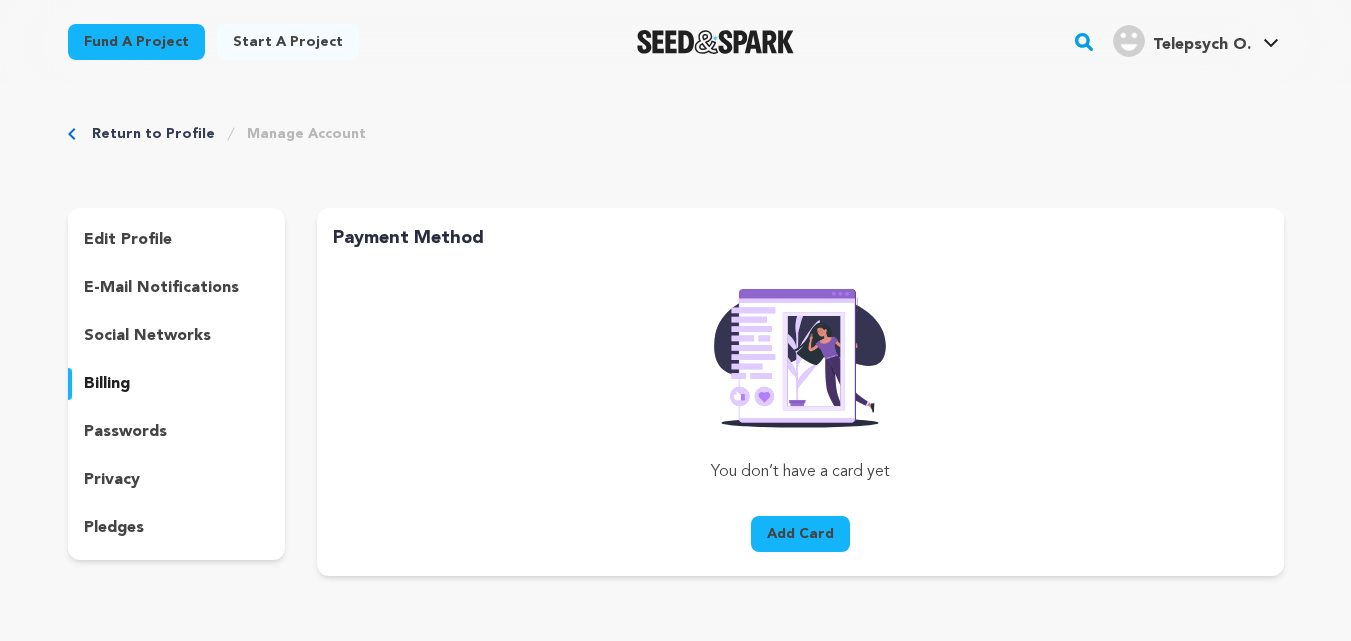 click on "passwords" at bounding box center [125, 432] 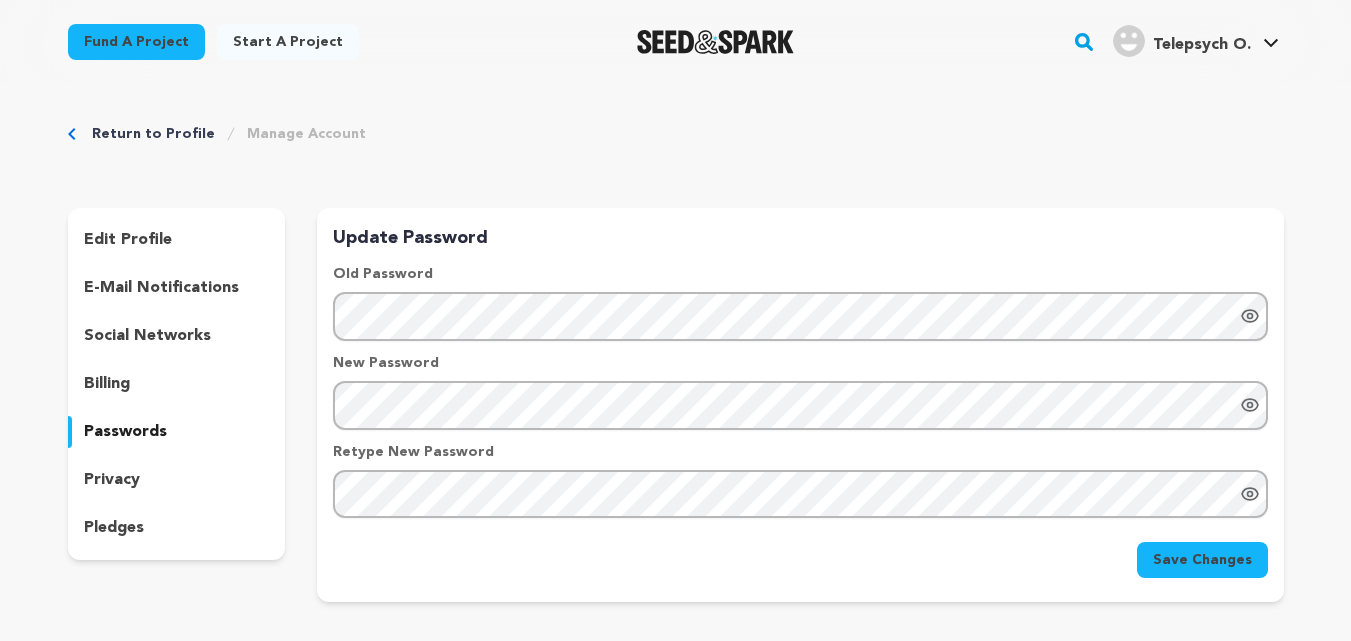 click on "privacy" at bounding box center (112, 480) 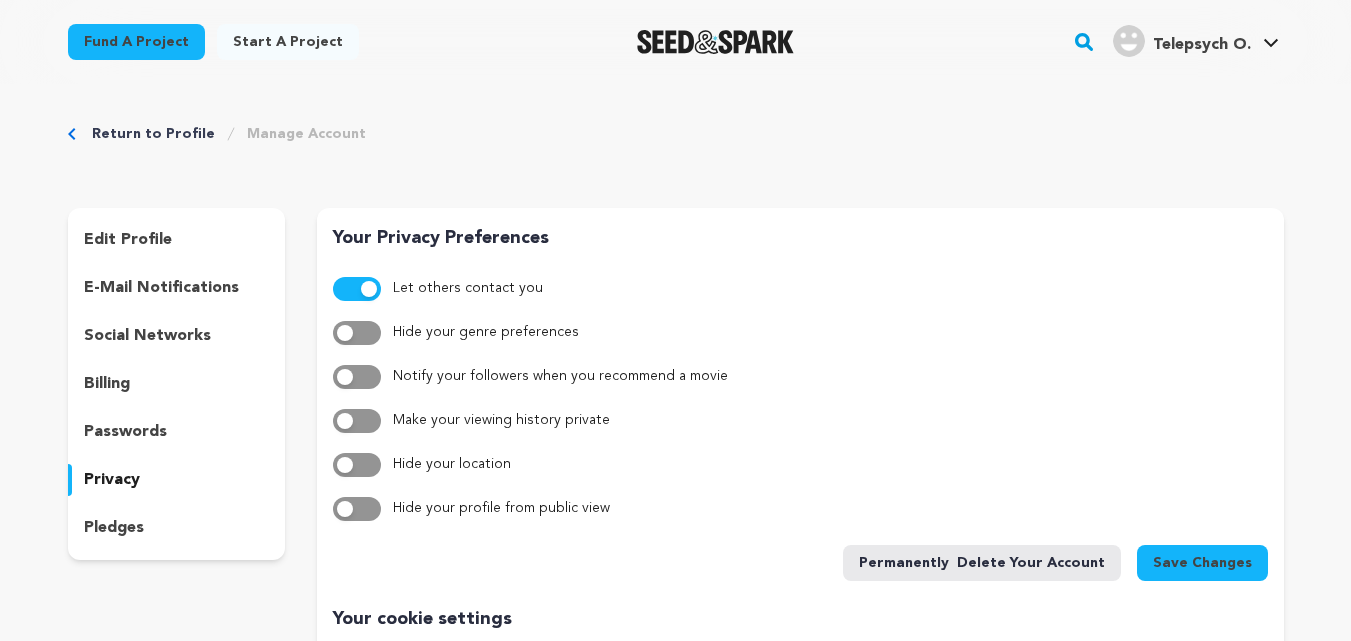 click on "e-mail notifications" at bounding box center (161, 288) 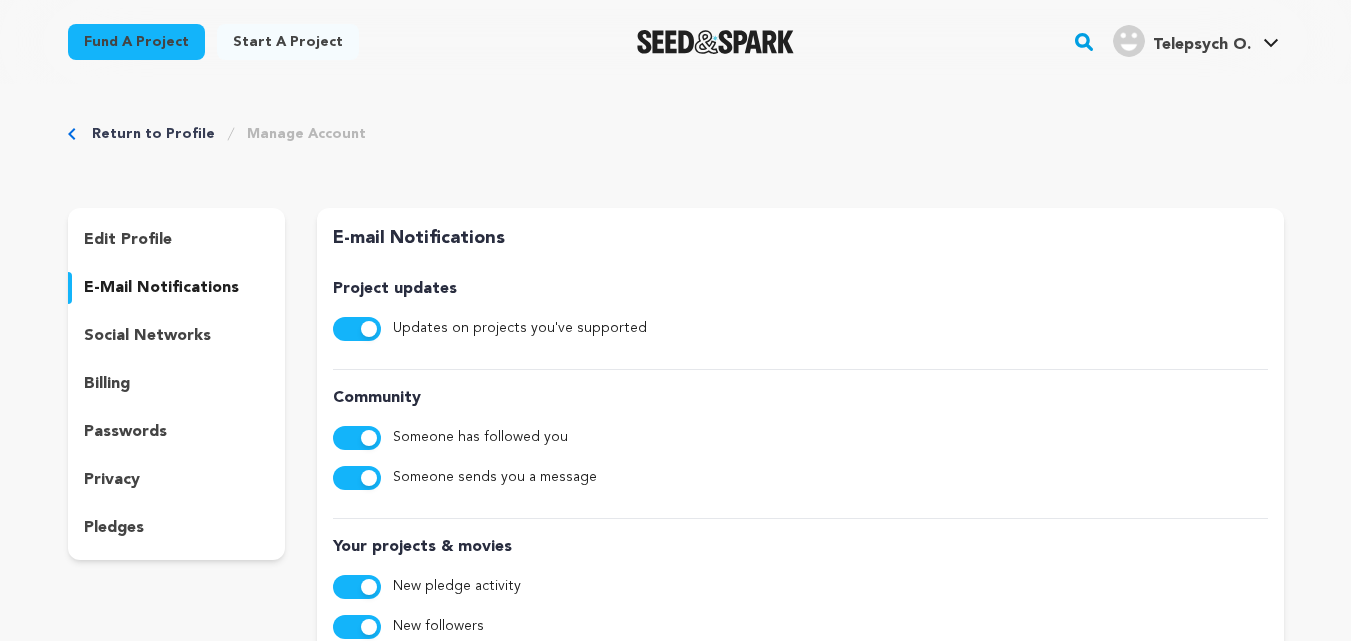click on "social networks" at bounding box center [147, 336] 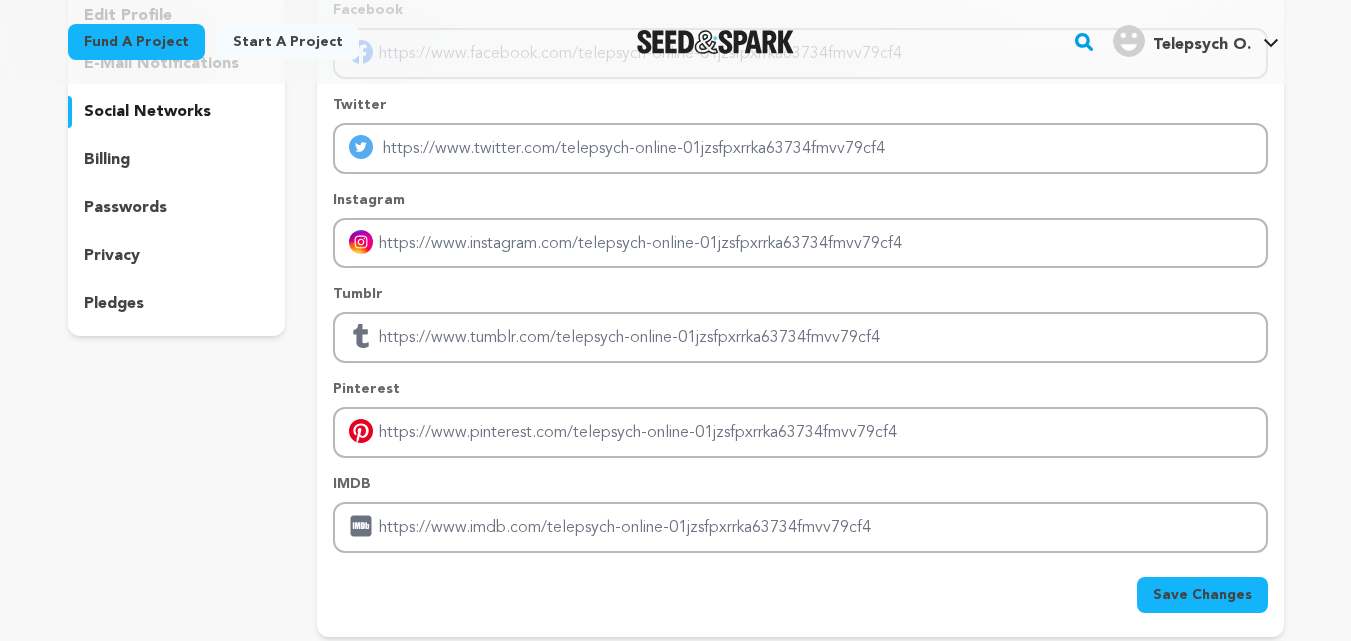 scroll, scrollTop: 267, scrollLeft: 0, axis: vertical 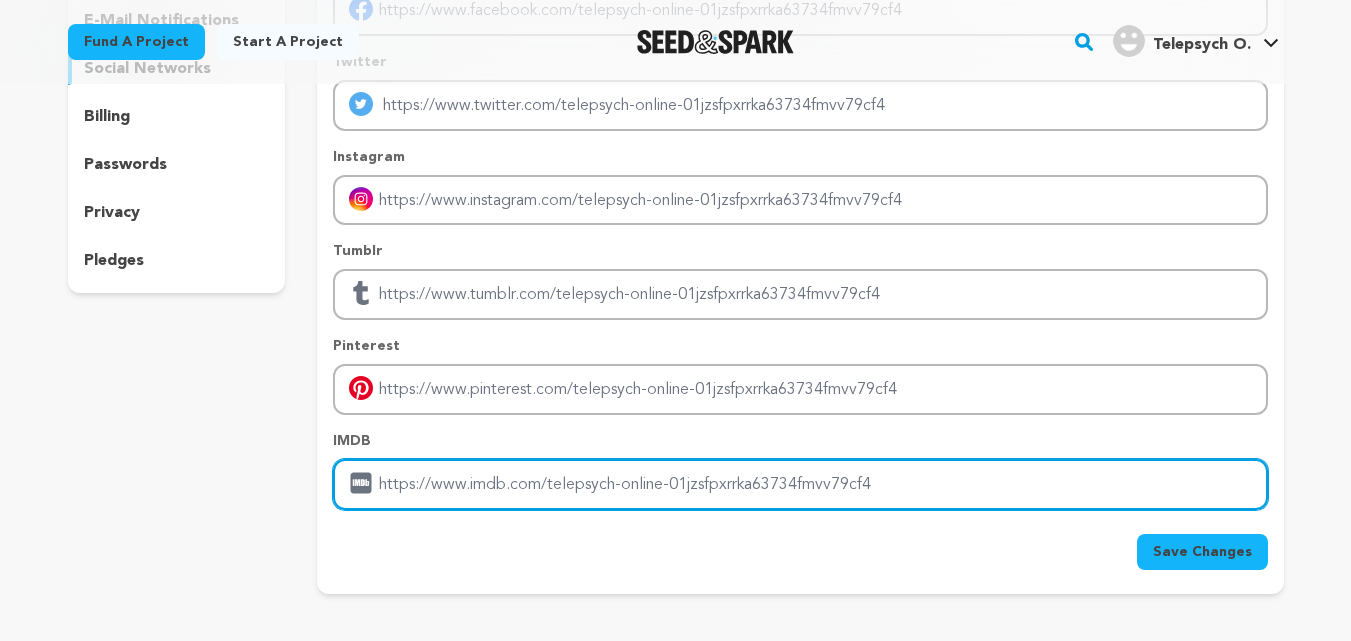 click at bounding box center (800, 484) 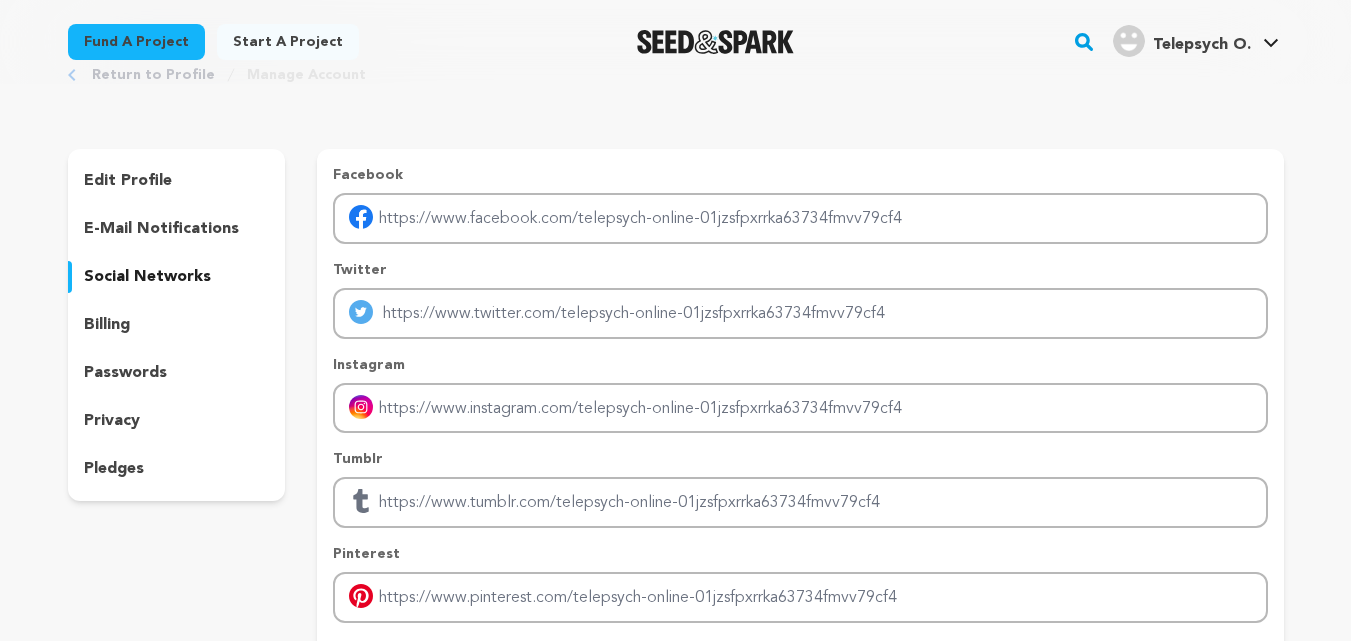 scroll, scrollTop: 0, scrollLeft: 0, axis: both 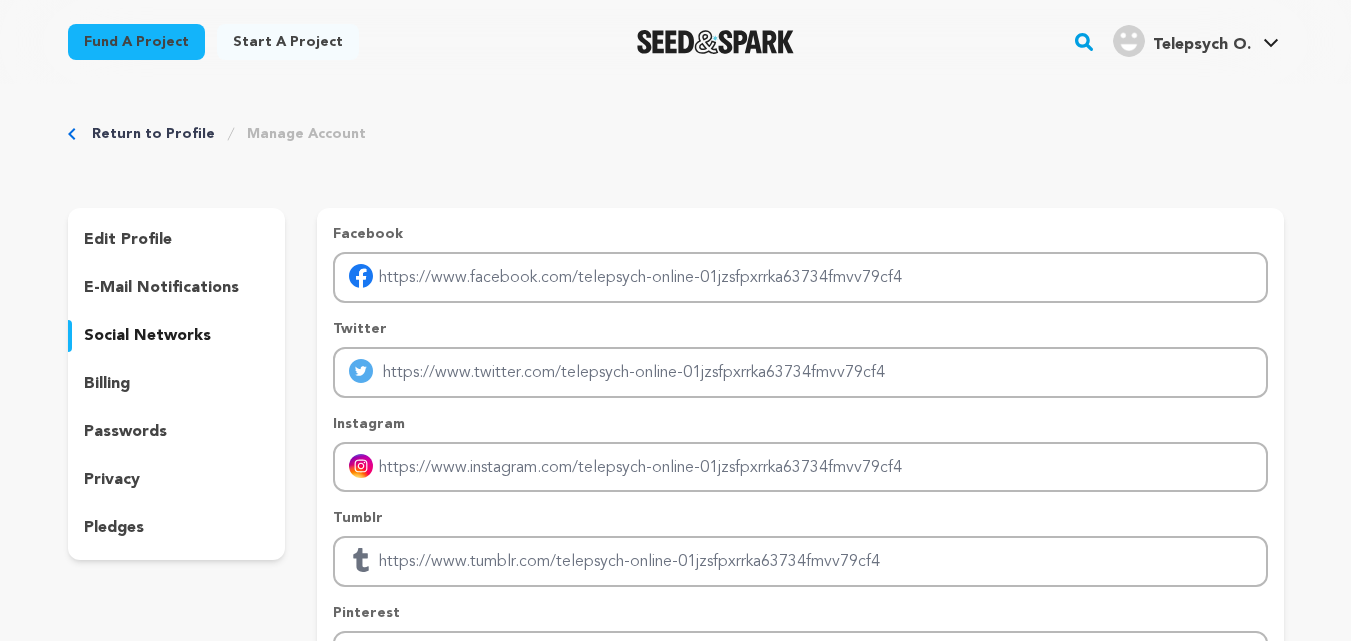click on "Telepsych O." at bounding box center [1202, 45] 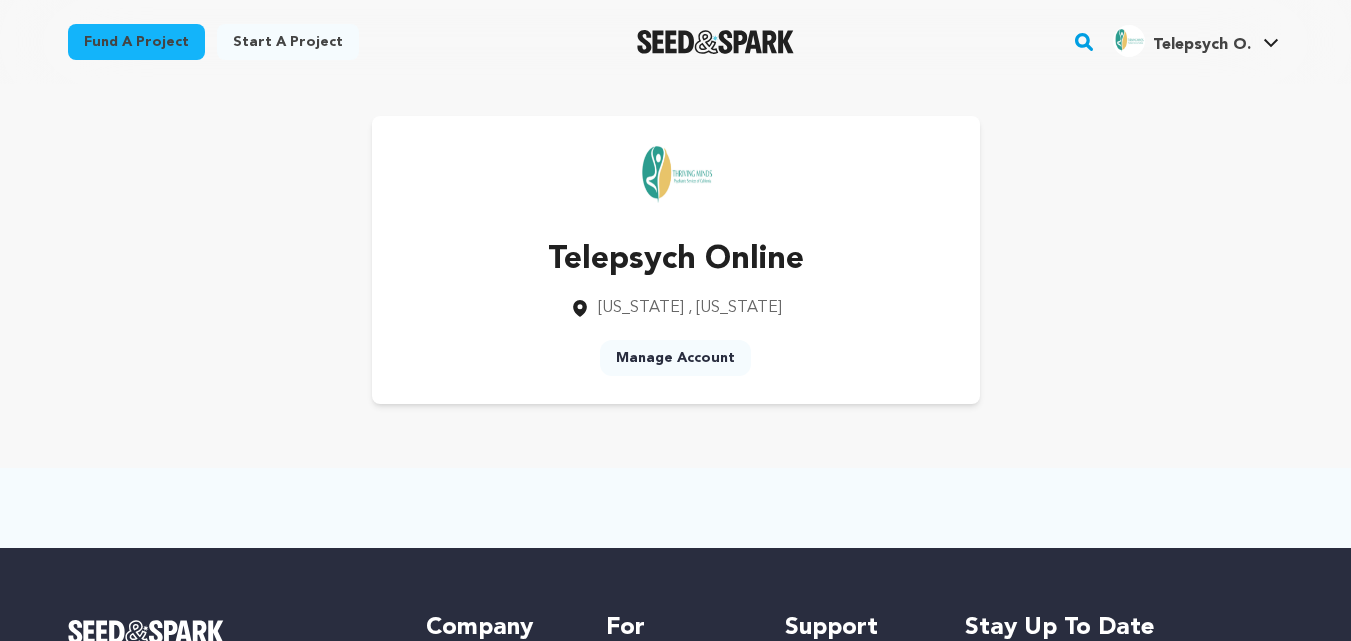 scroll, scrollTop: 0, scrollLeft: 0, axis: both 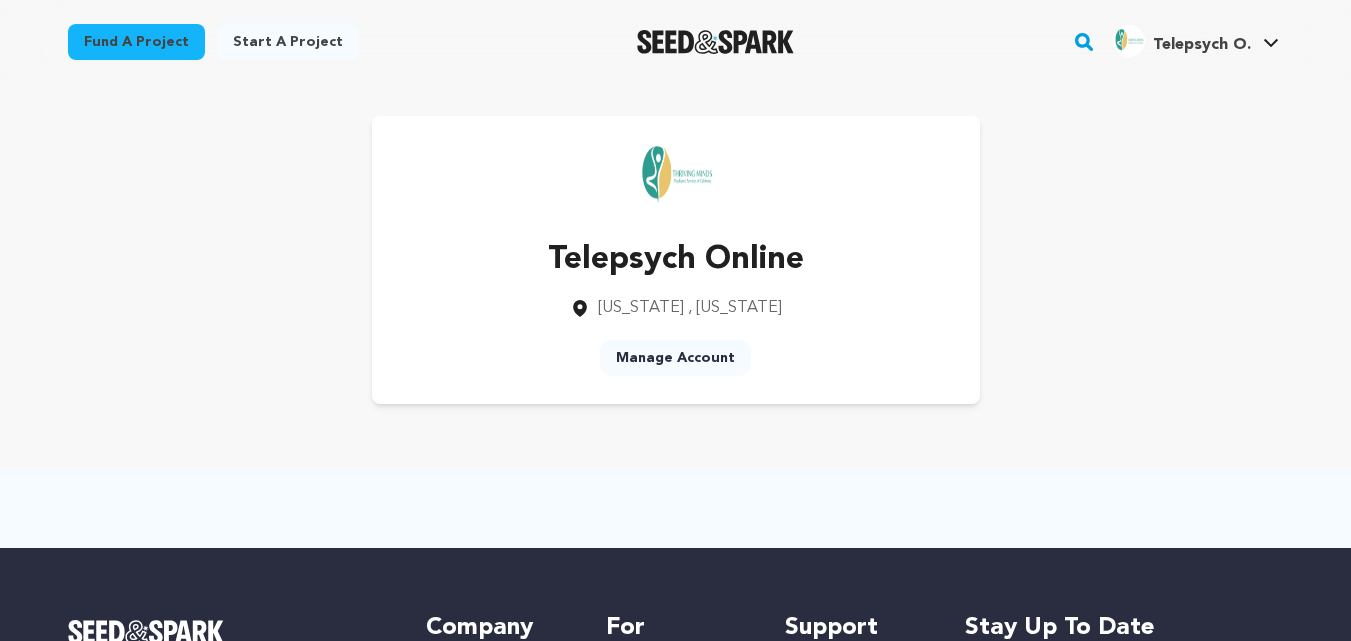 click on "Manage Account" at bounding box center (675, 358) 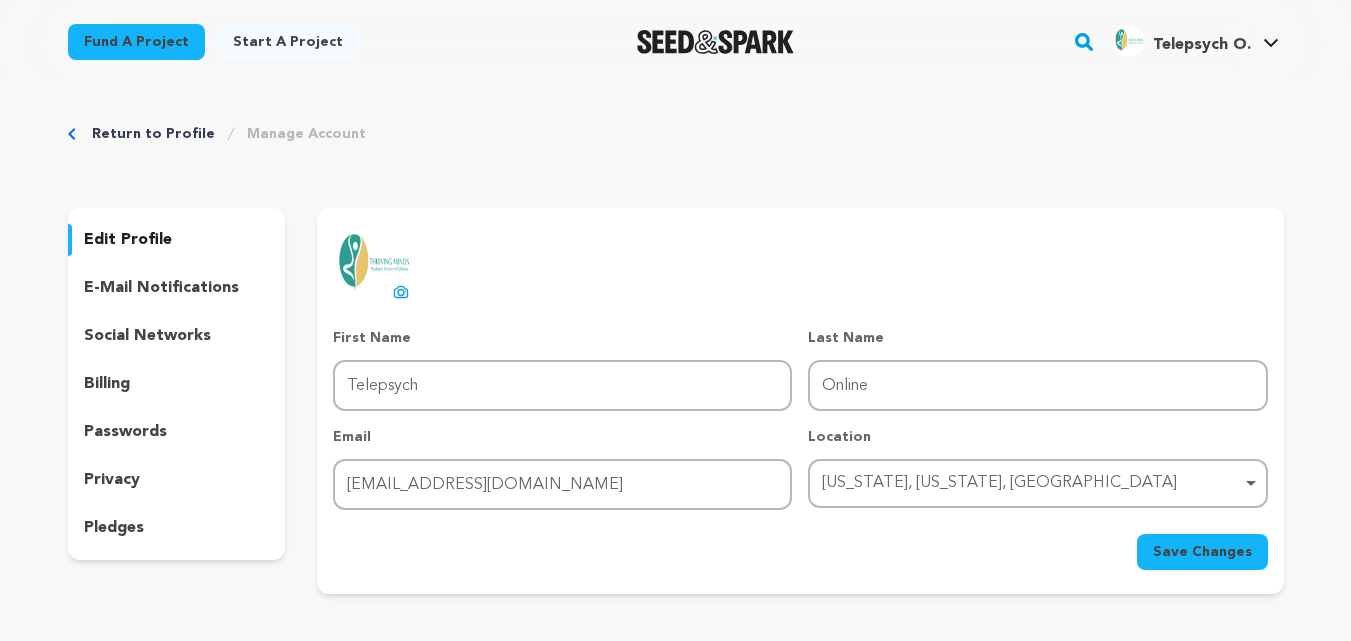 scroll, scrollTop: 0, scrollLeft: 0, axis: both 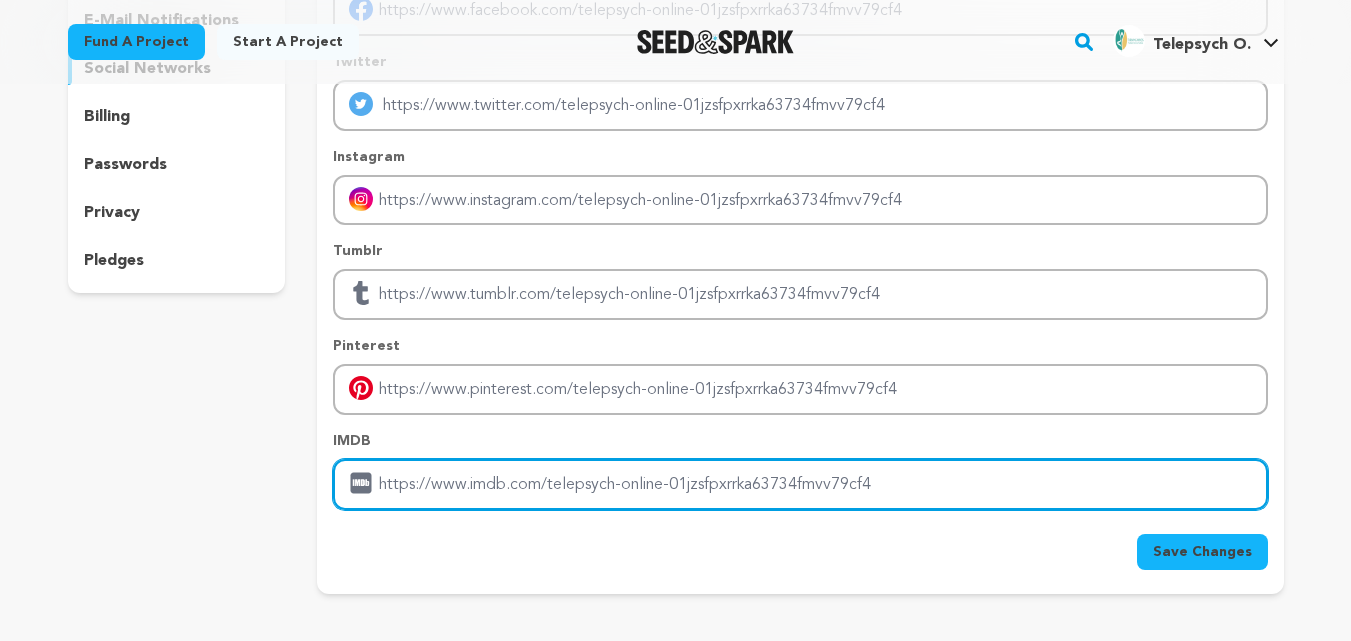 click at bounding box center [800, 484] 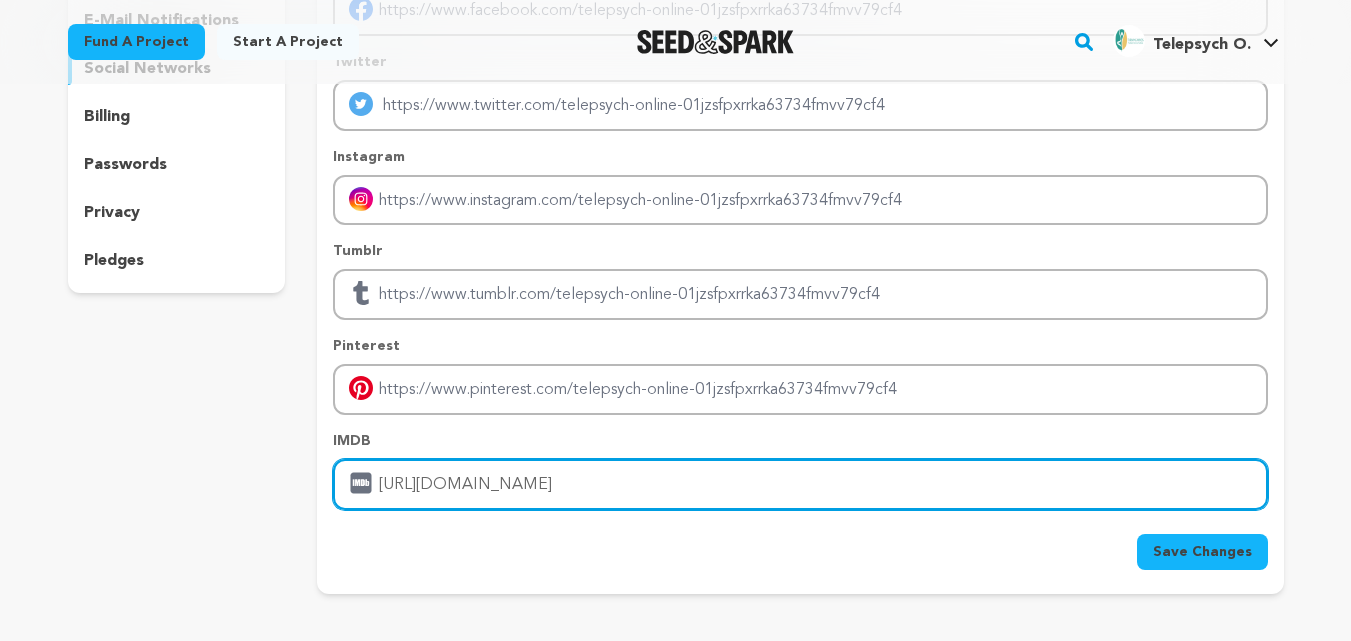 type on "[URL][DOMAIN_NAME]" 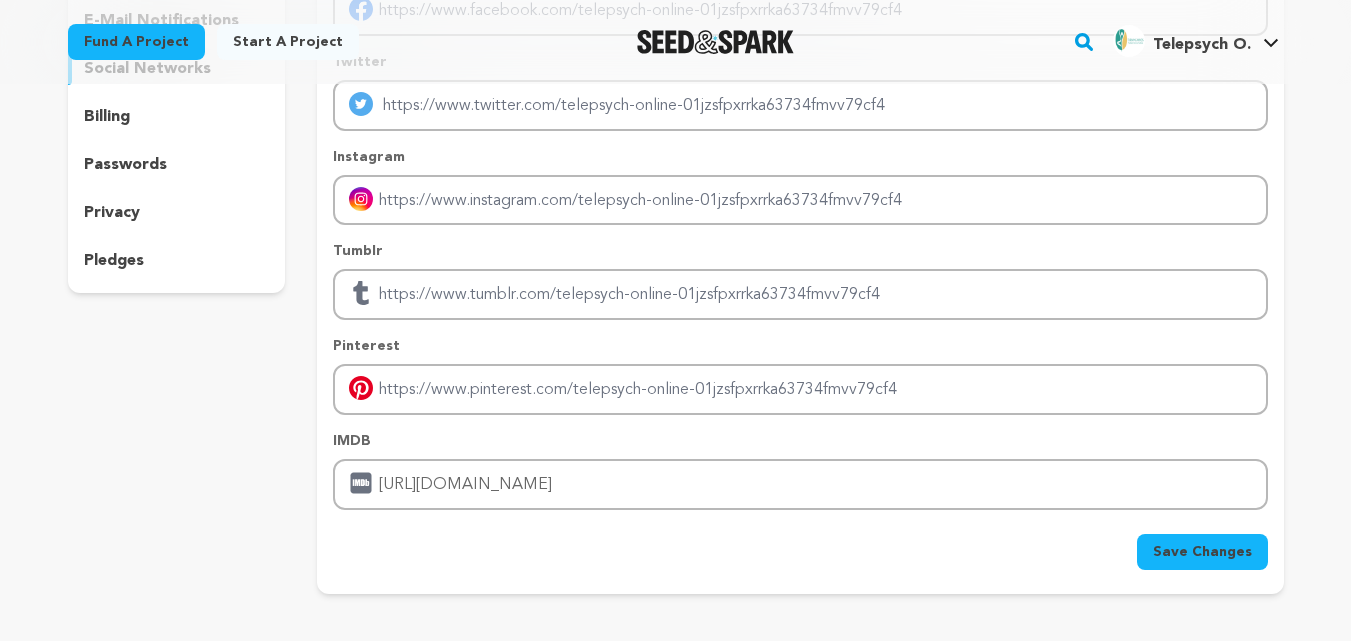 click on "Save Changes" at bounding box center (1202, 552) 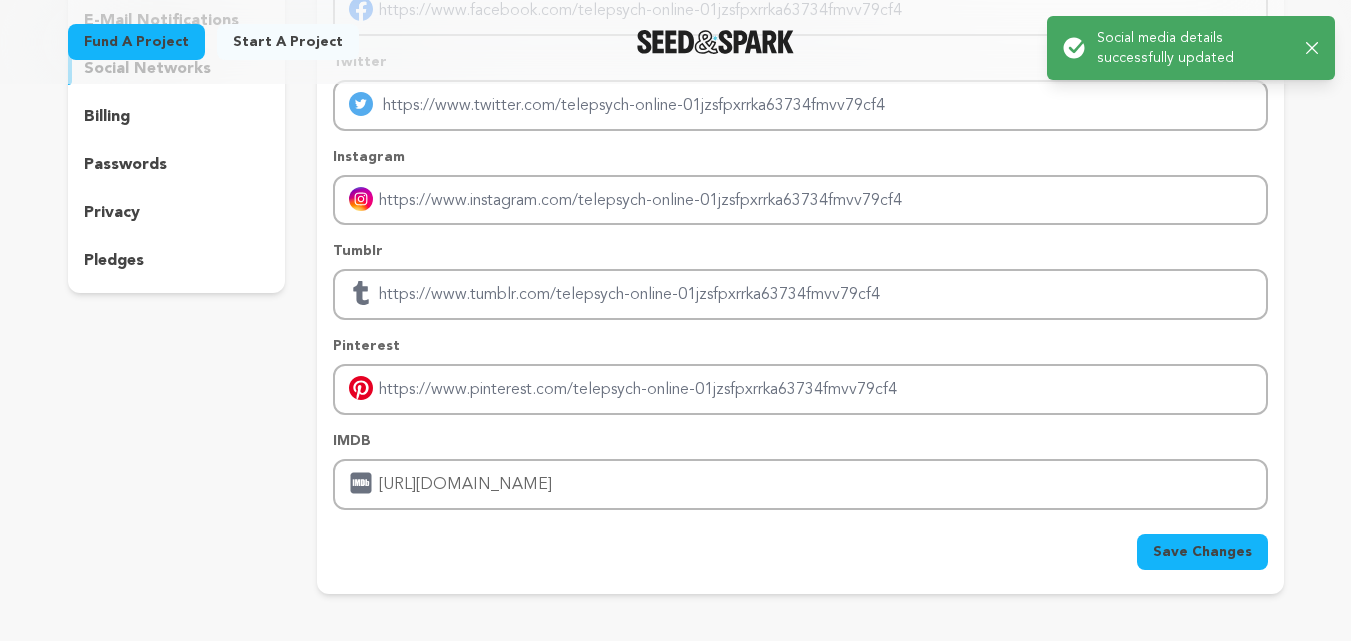click on "Start a project" at bounding box center [288, 42] 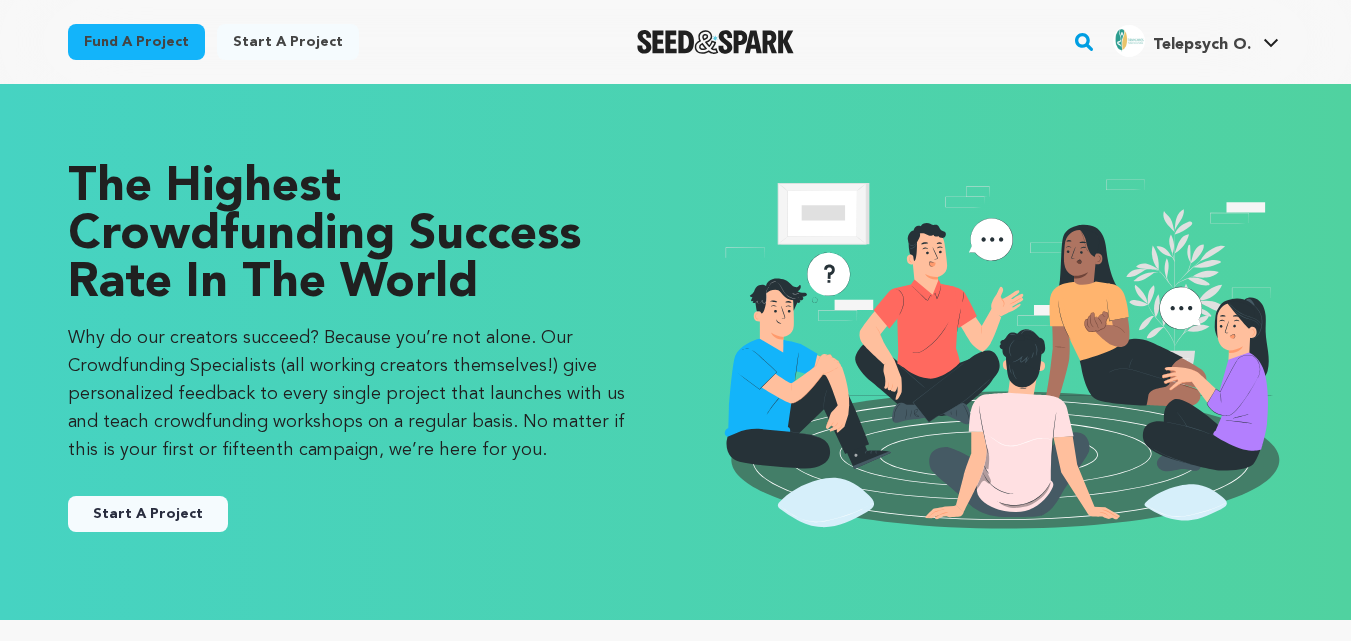 scroll, scrollTop: 0, scrollLeft: 0, axis: both 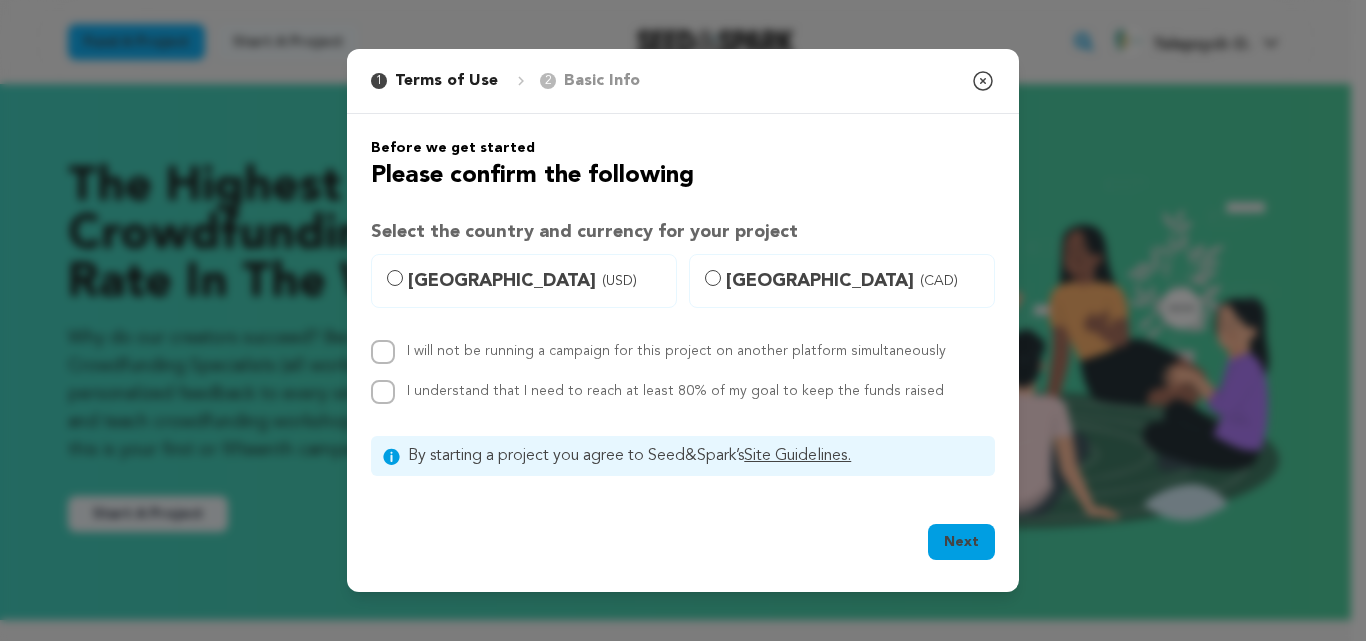 click 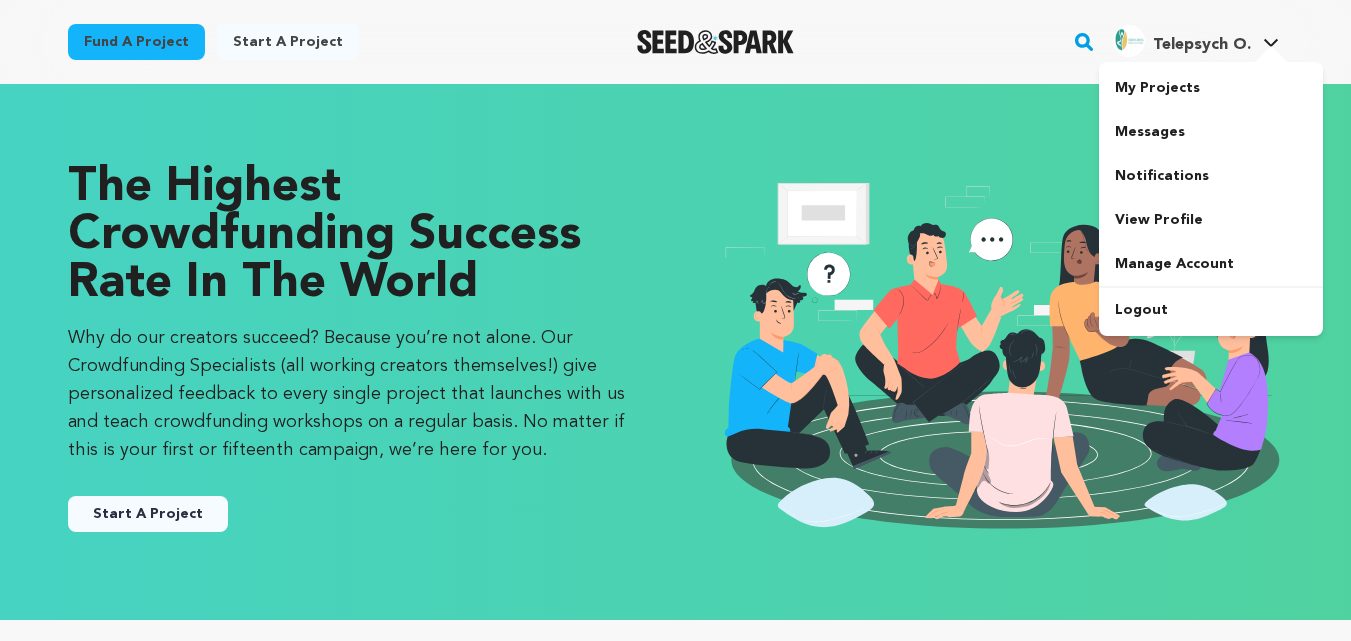 click on "Telepsych O." at bounding box center [1202, 45] 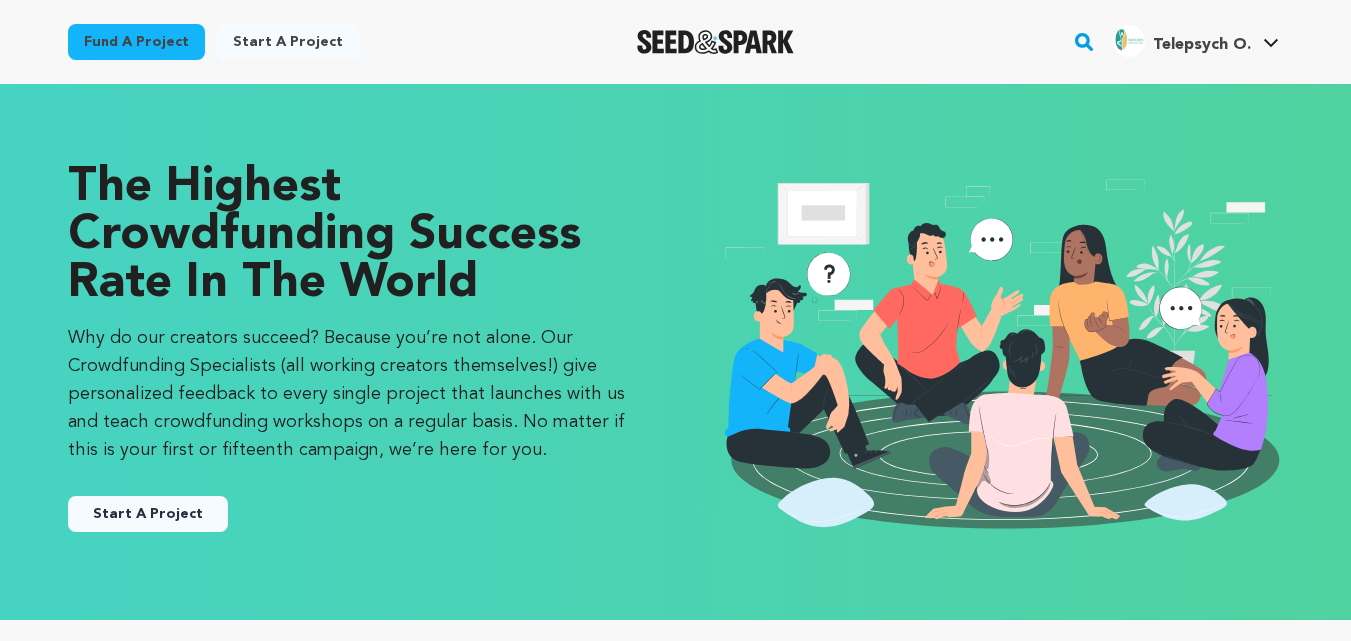 click on "Telepsych O." at bounding box center (1202, 45) 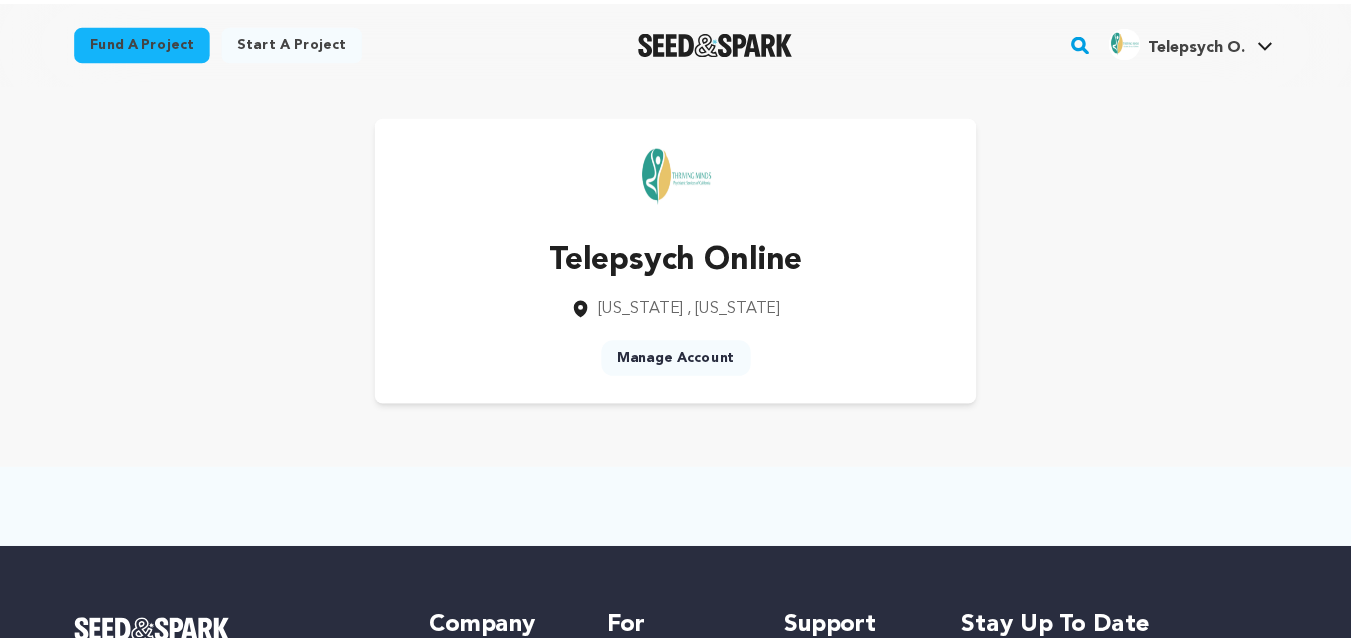 scroll, scrollTop: 0, scrollLeft: 0, axis: both 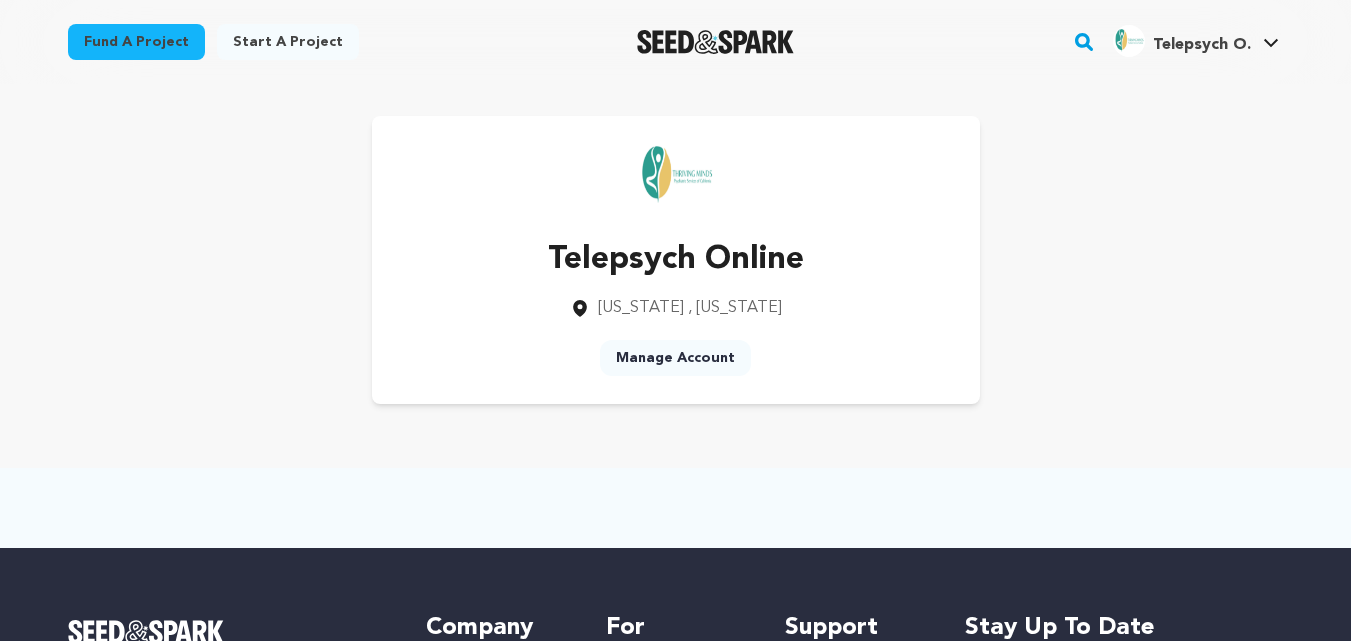click on "Manage Account" at bounding box center [675, 358] 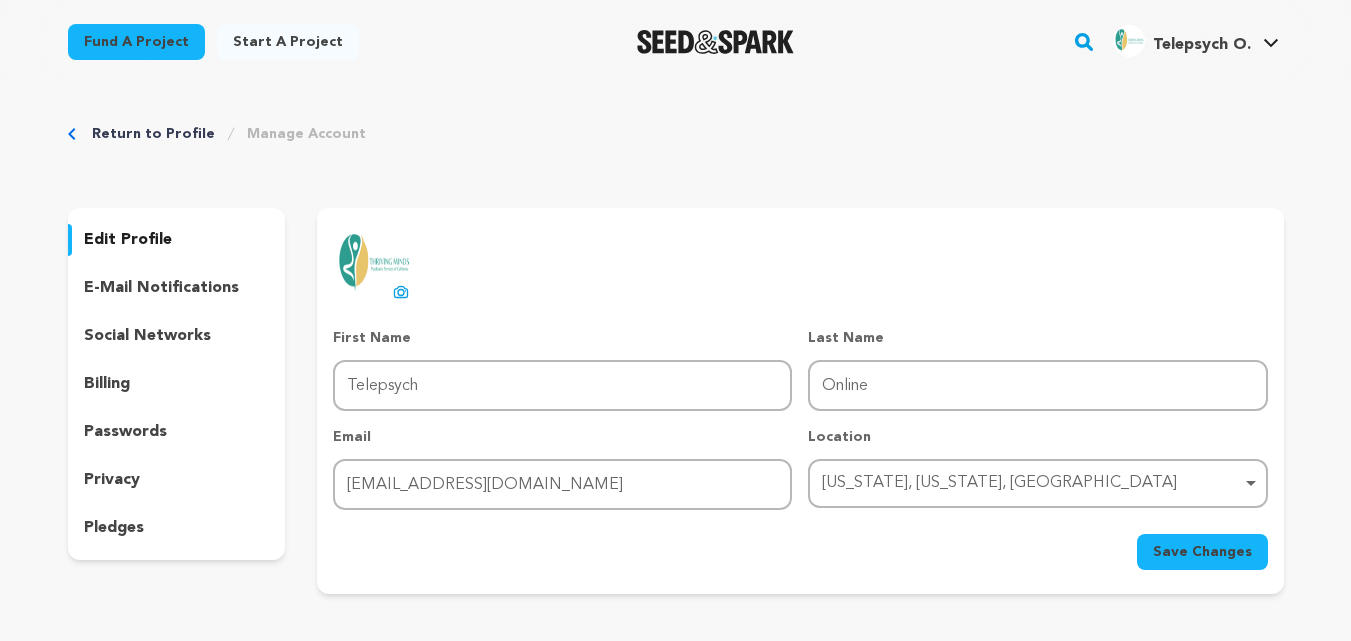 scroll, scrollTop: 0, scrollLeft: 0, axis: both 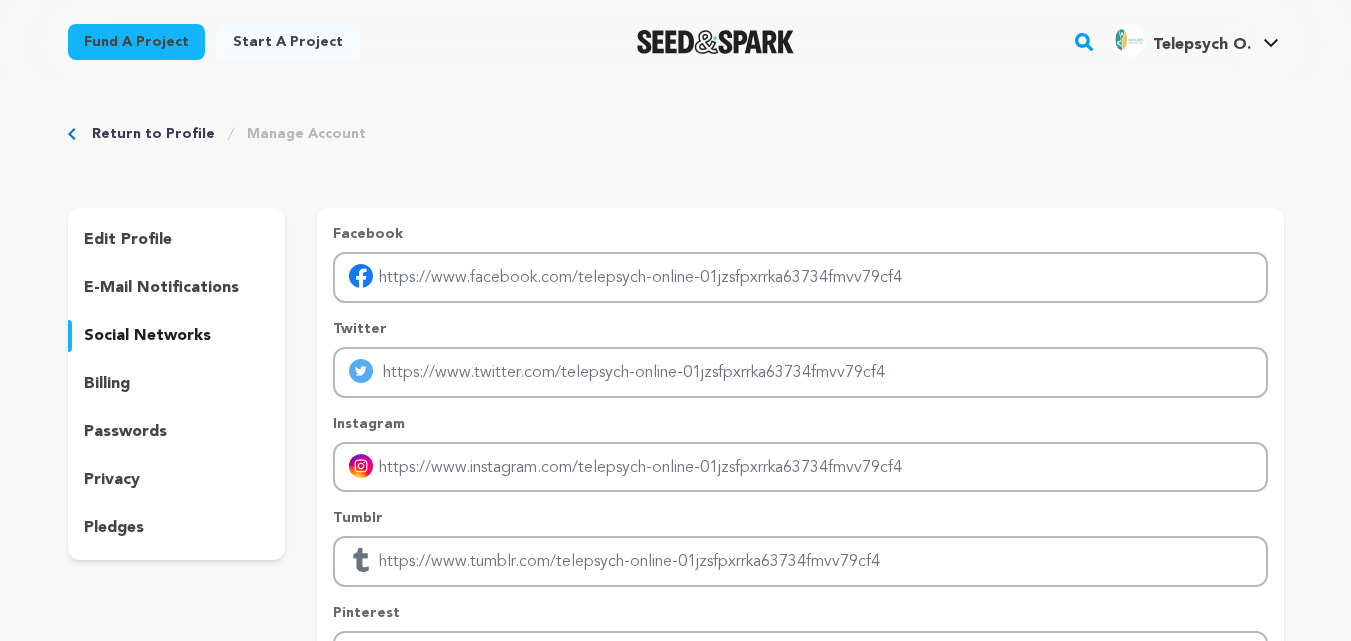click on "Manage Account" at bounding box center [306, 134] 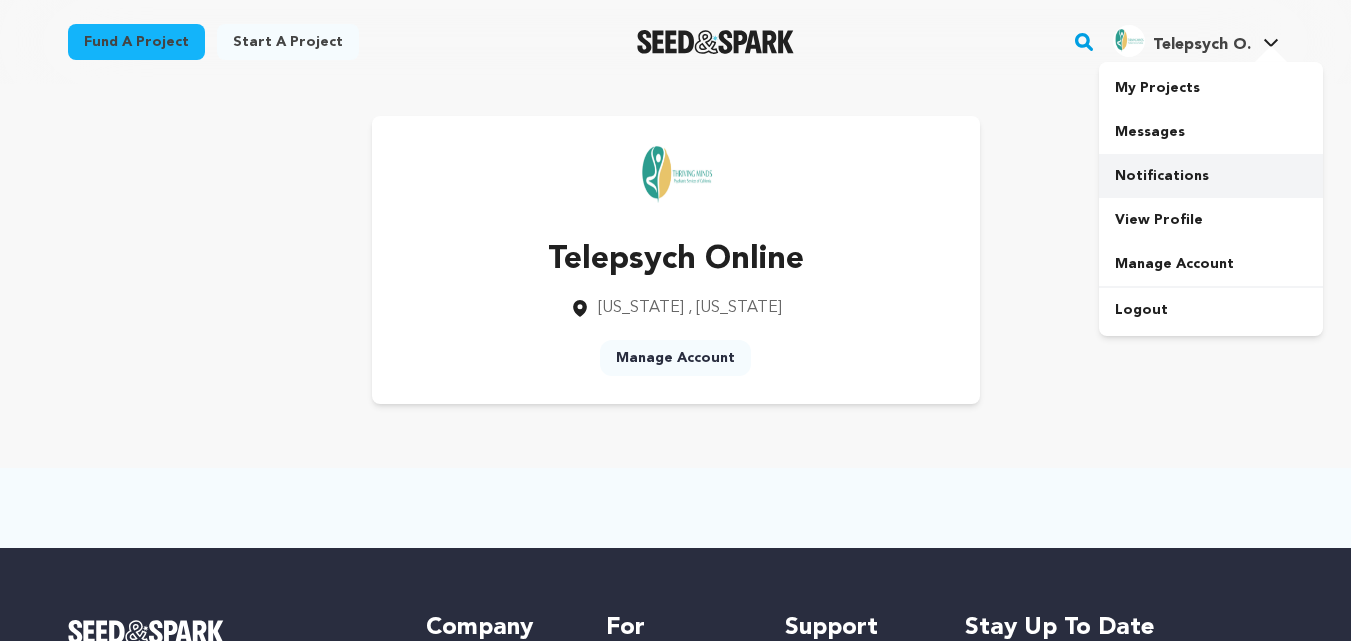 scroll, scrollTop: 0, scrollLeft: 0, axis: both 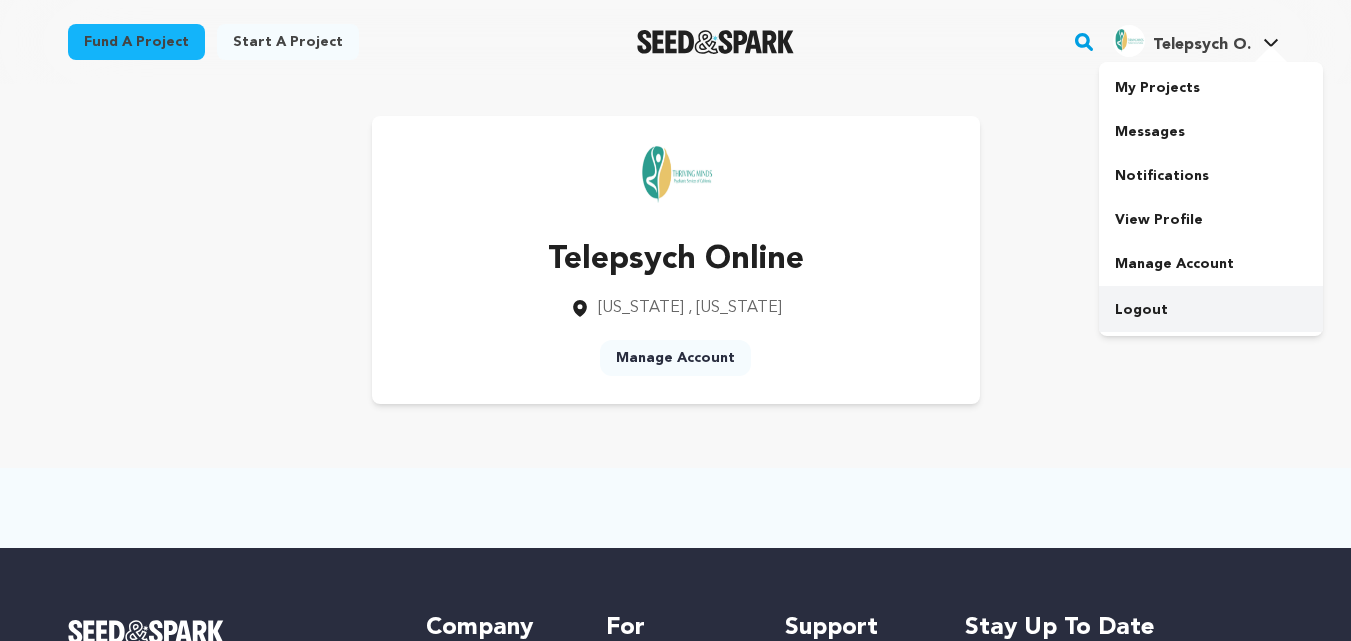click on "Logout" at bounding box center (1211, 310) 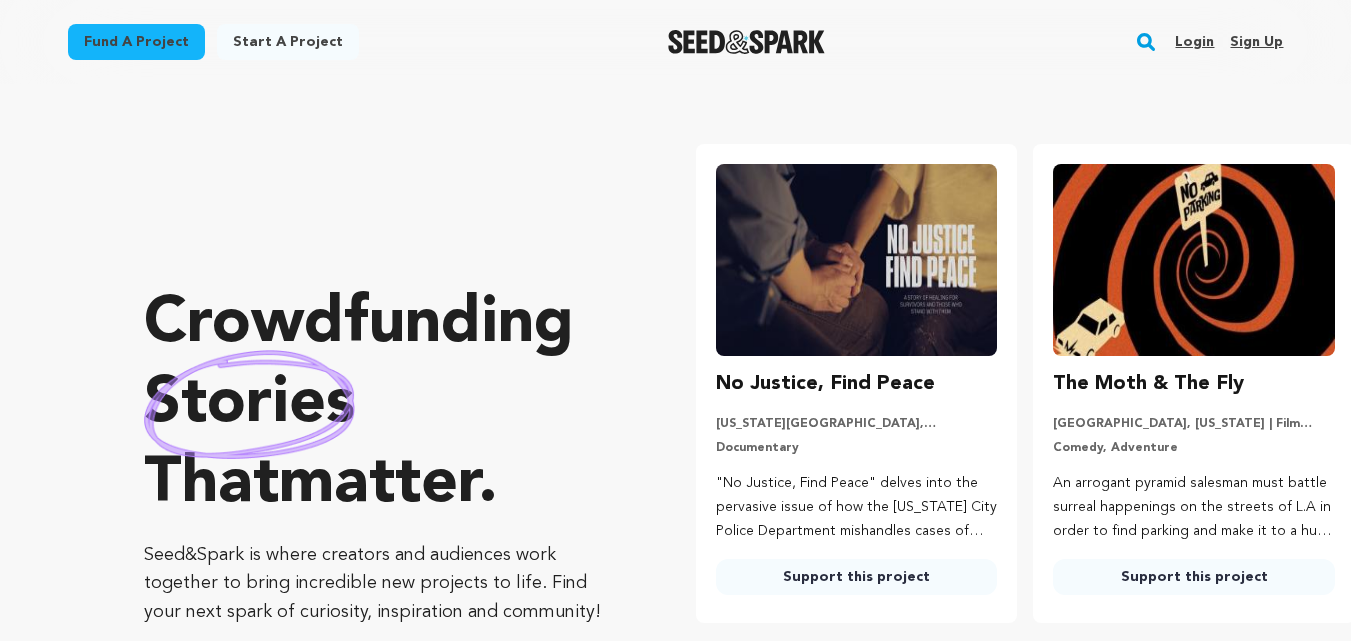 scroll, scrollTop: 0, scrollLeft: 0, axis: both 